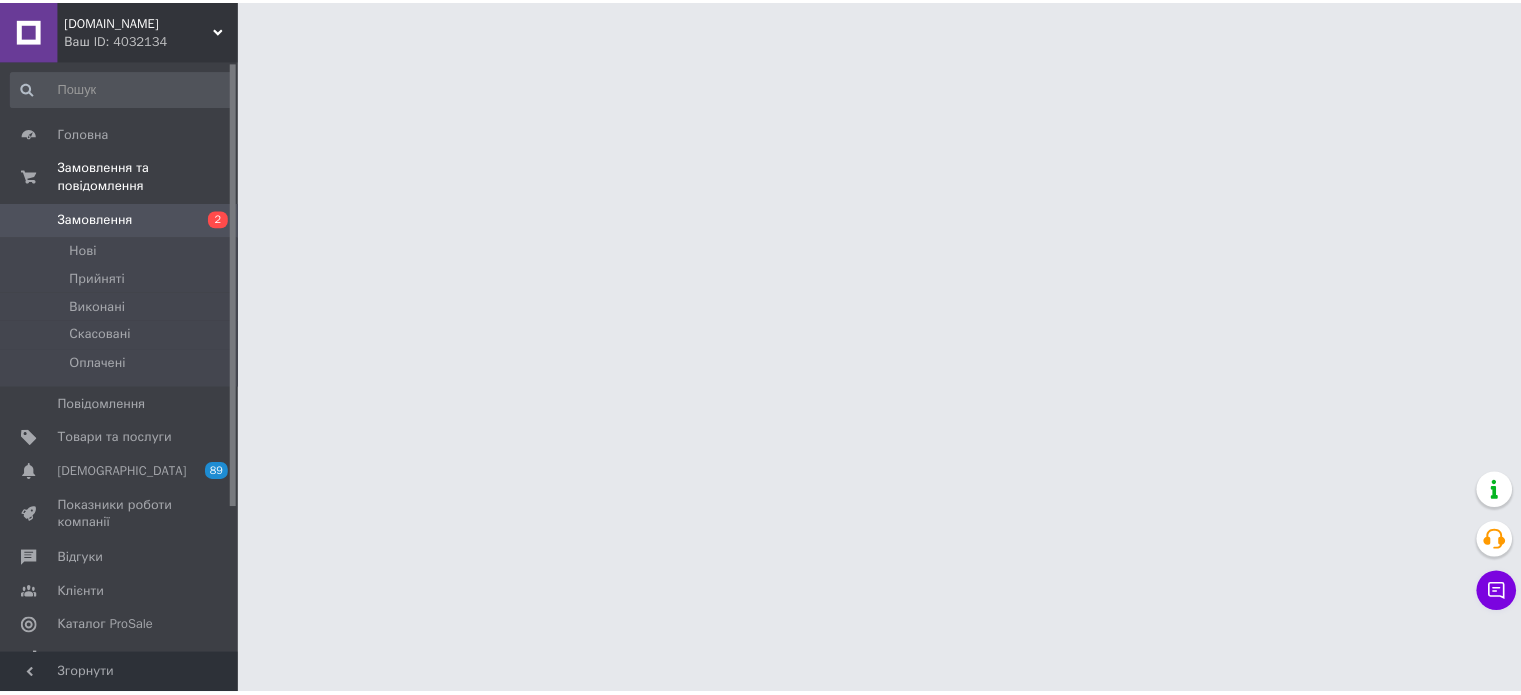scroll, scrollTop: 0, scrollLeft: 0, axis: both 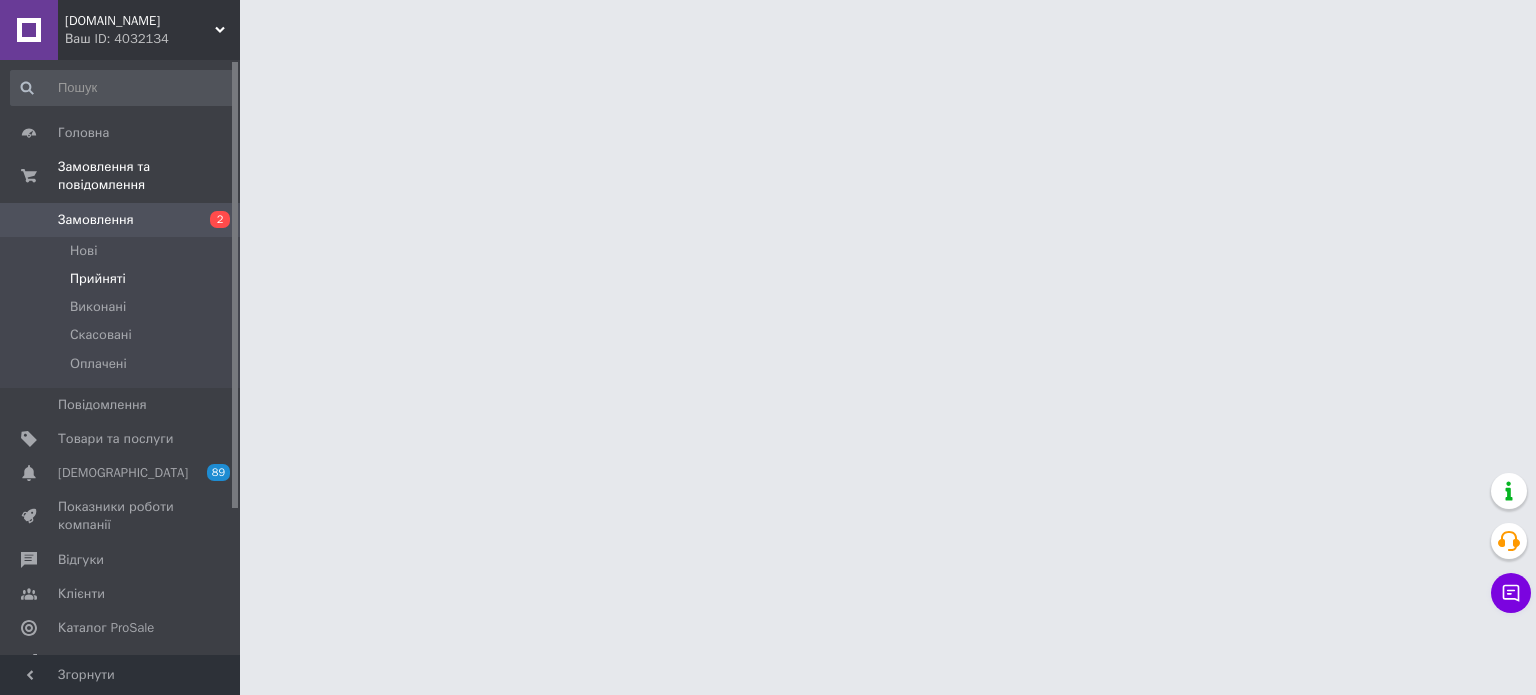 click on "Прийняті" at bounding box center [123, 279] 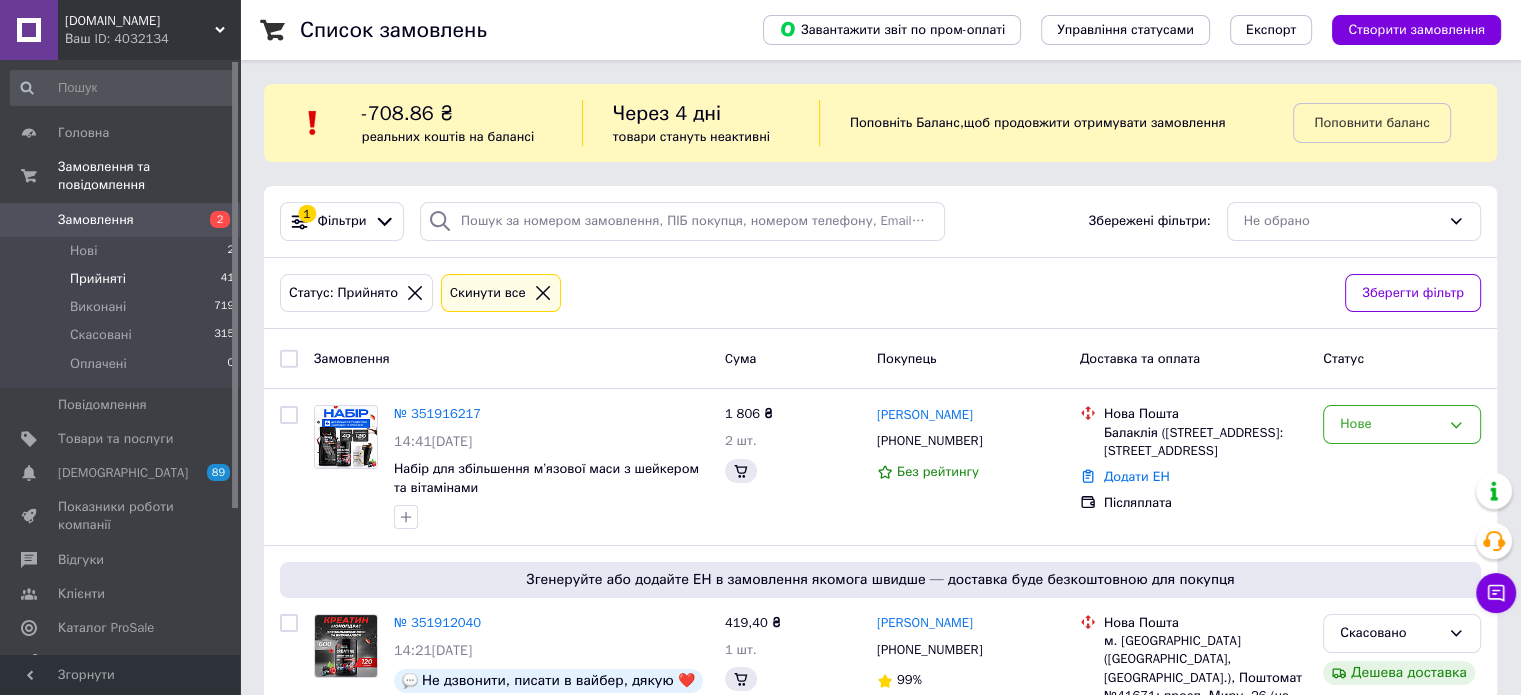 click on "Прийняті 41" at bounding box center [123, 279] 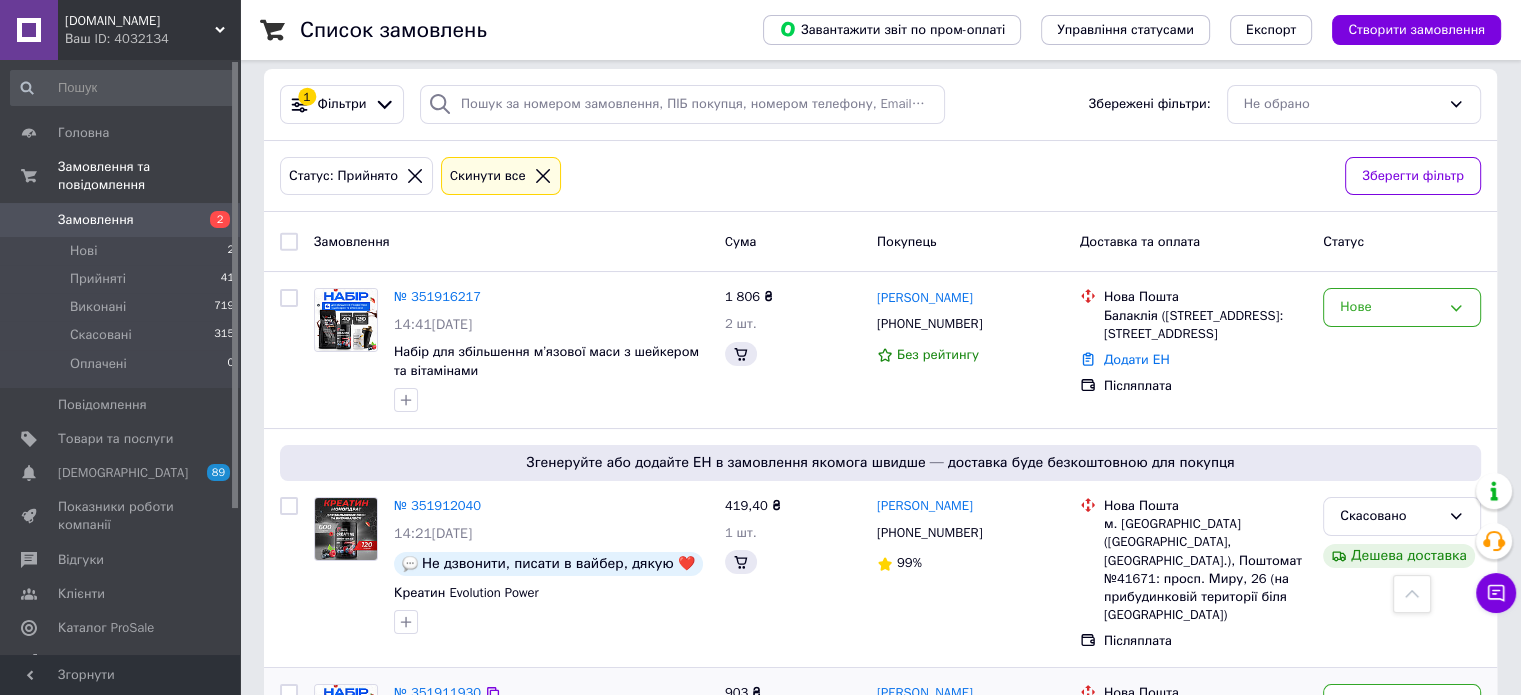 scroll, scrollTop: 100, scrollLeft: 0, axis: vertical 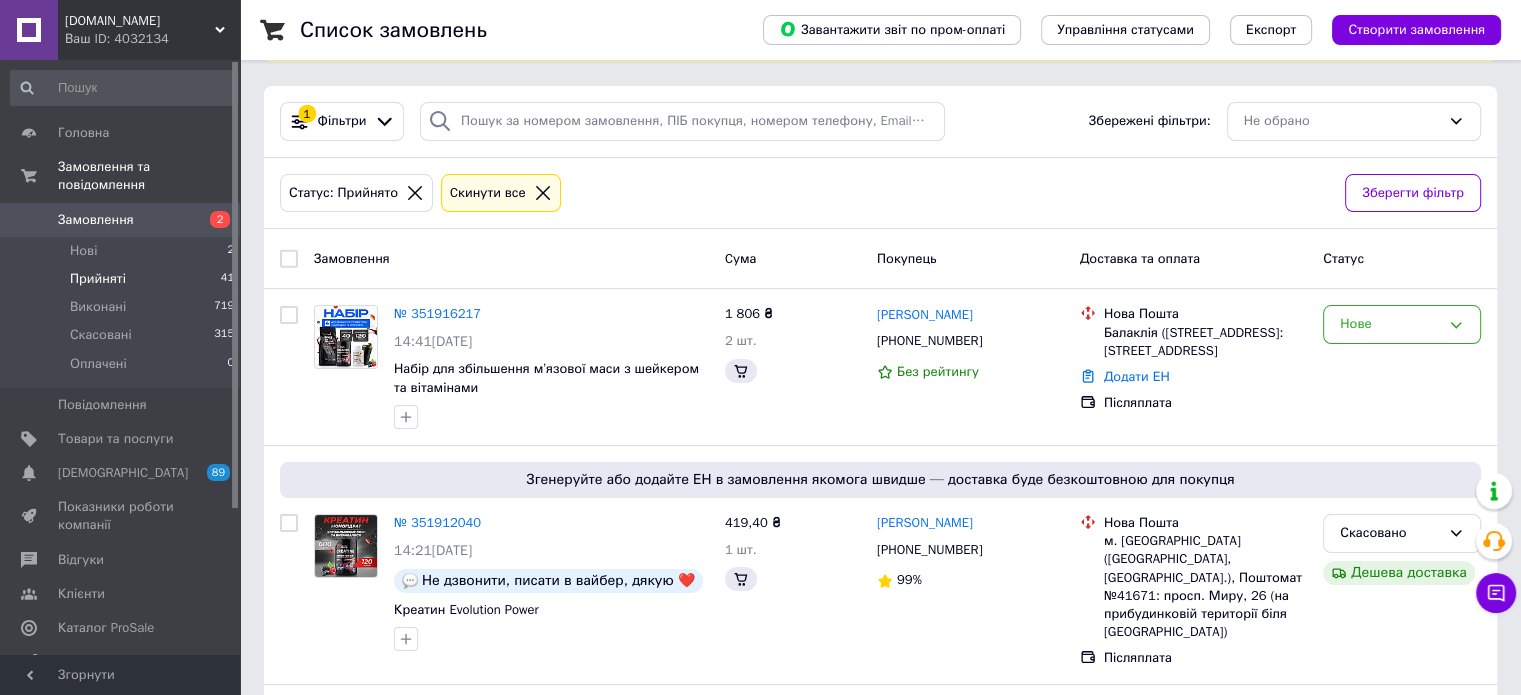 click on "Прийняті 41" at bounding box center (123, 279) 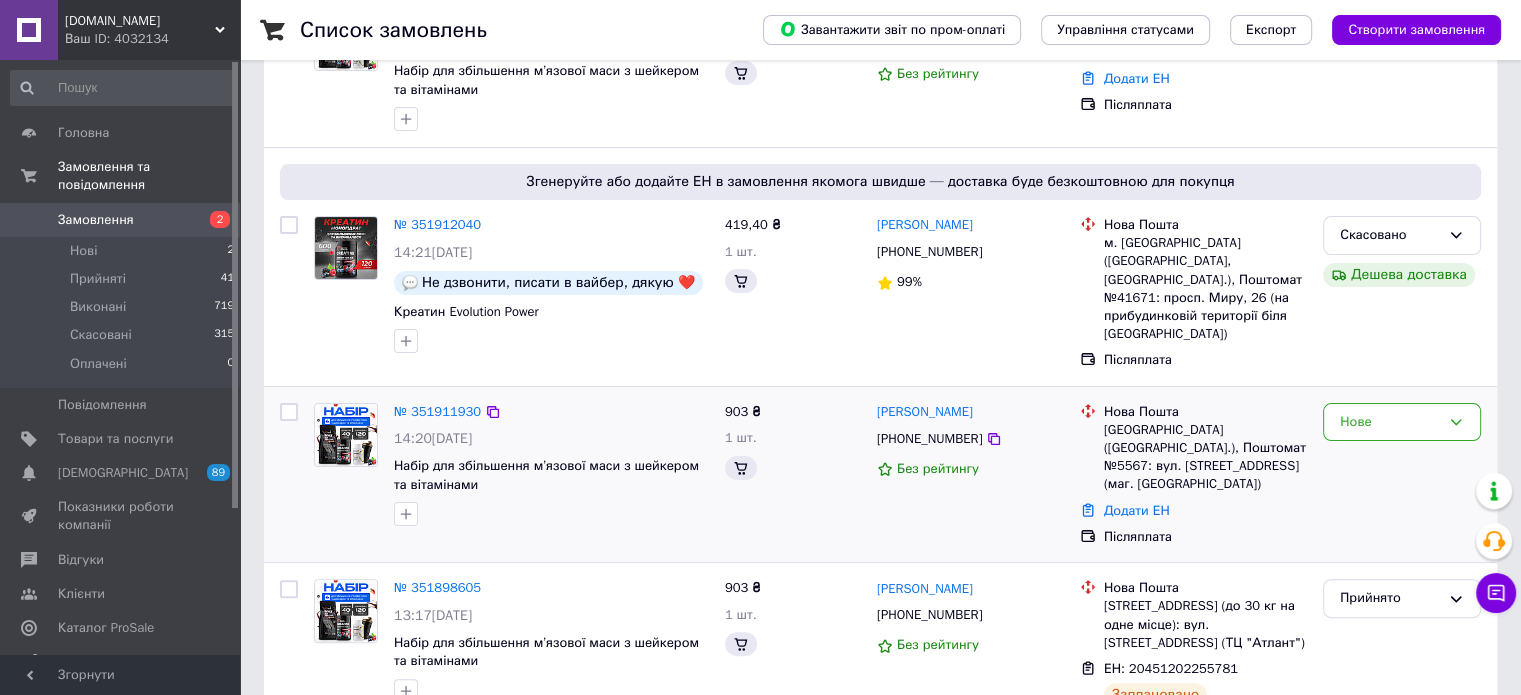 scroll, scrollTop: 400, scrollLeft: 0, axis: vertical 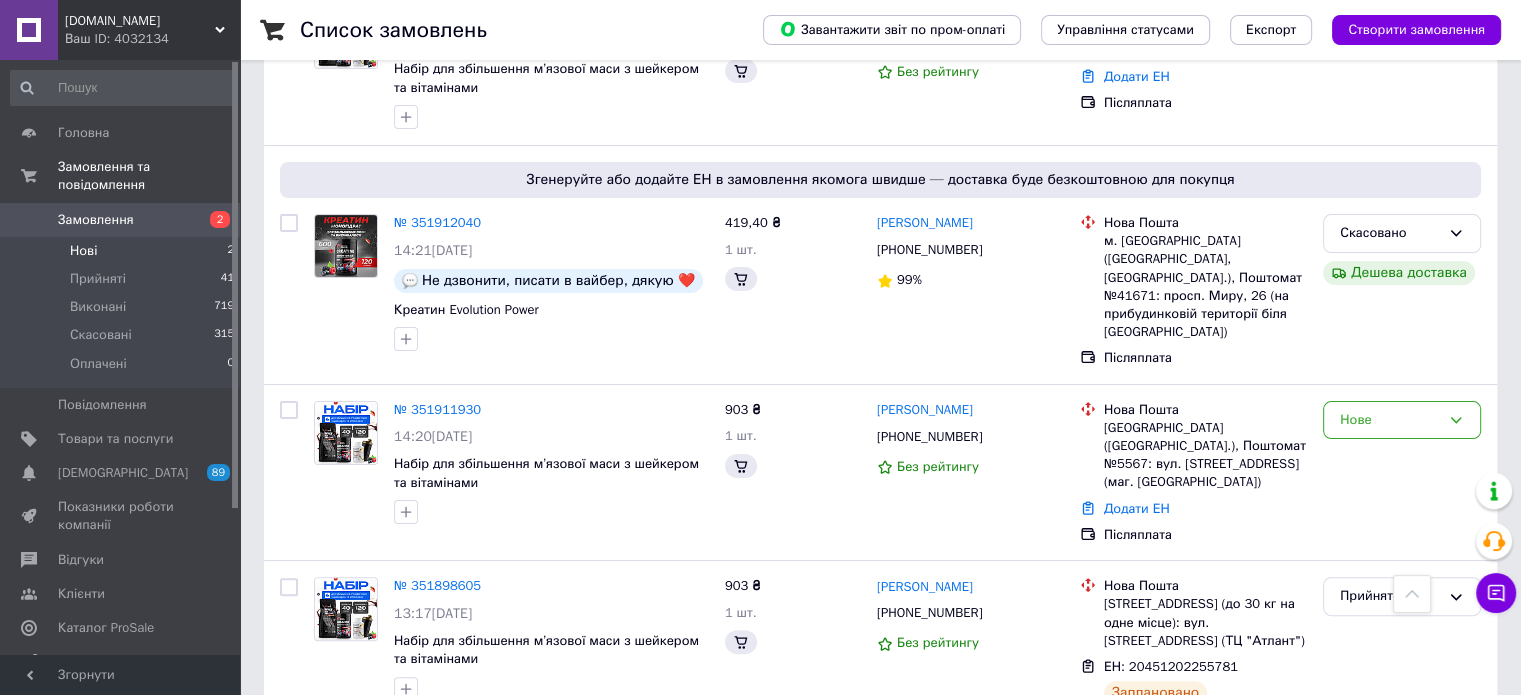 click on "Нові 2" at bounding box center [123, 251] 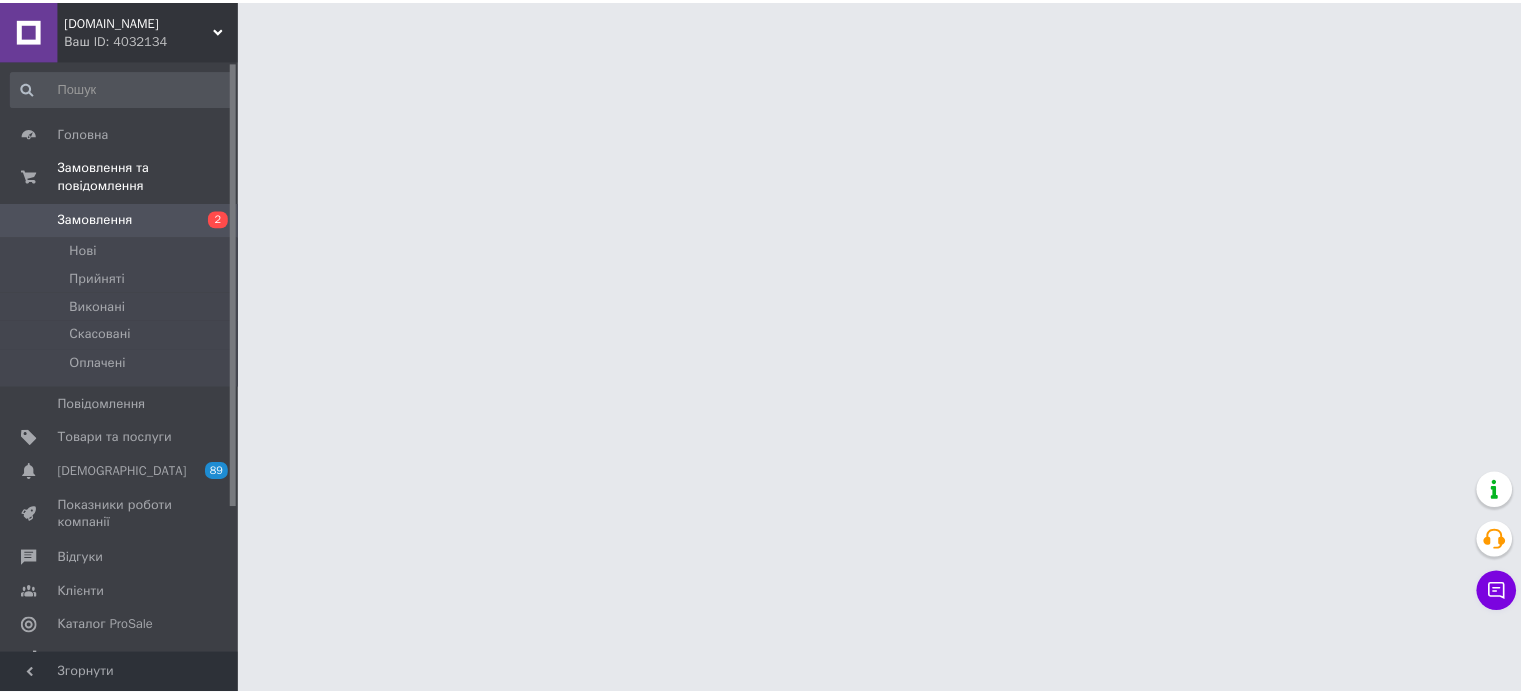 scroll, scrollTop: 0, scrollLeft: 0, axis: both 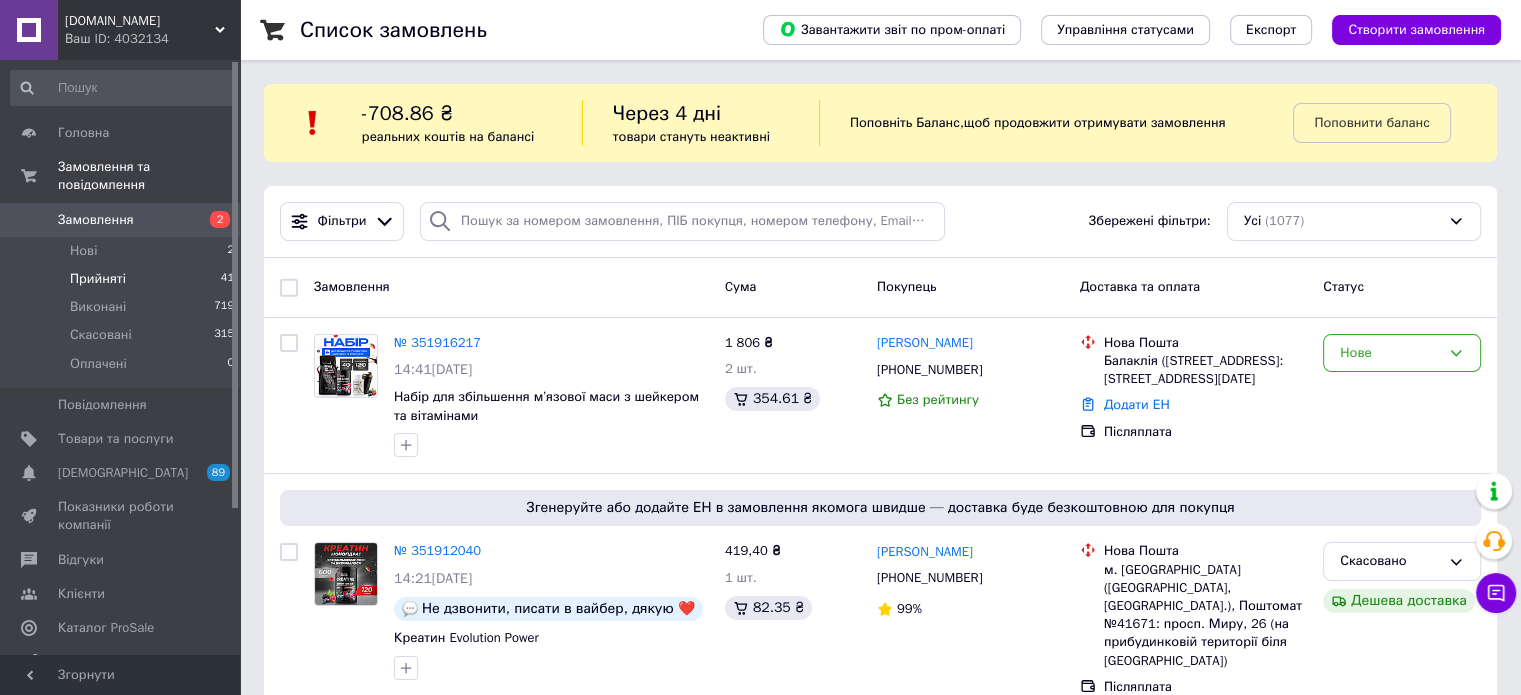 click on "Прийняті" at bounding box center (98, 279) 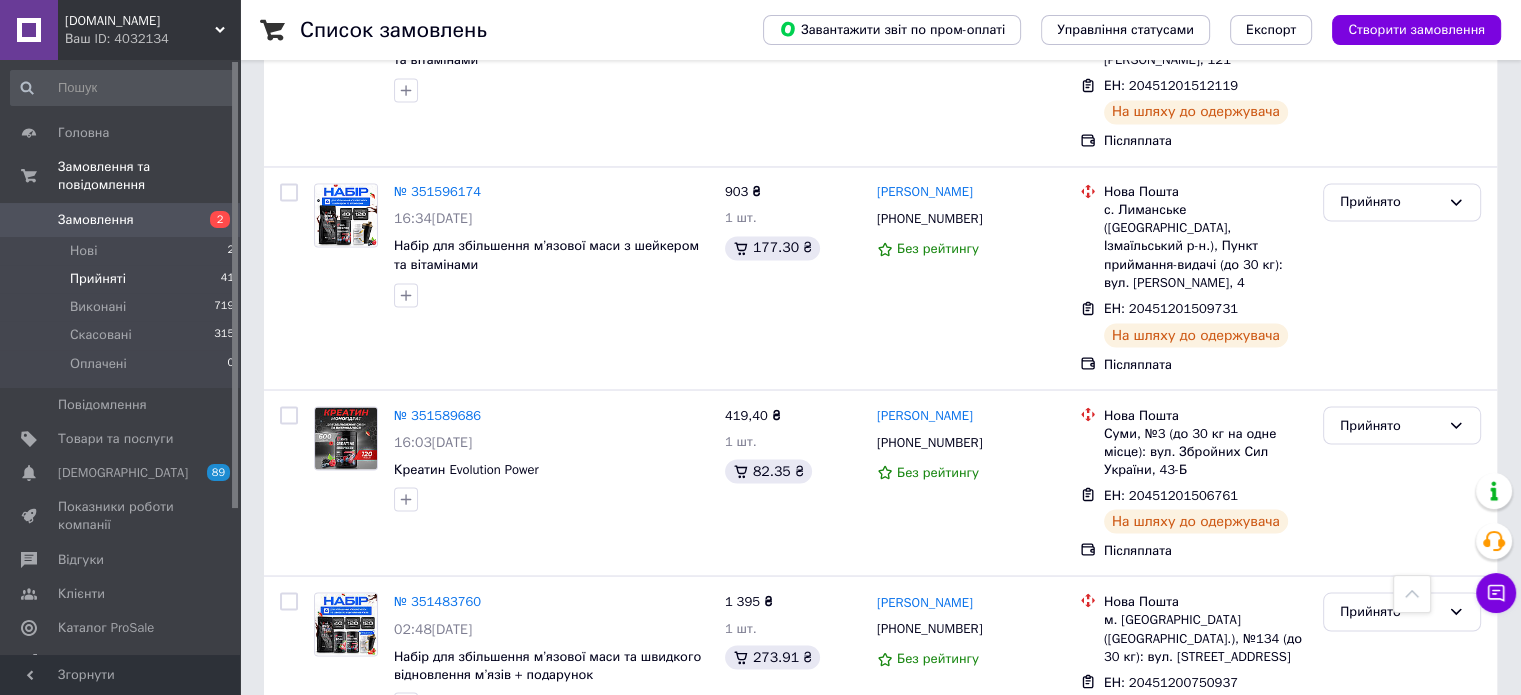 scroll, scrollTop: 3476, scrollLeft: 0, axis: vertical 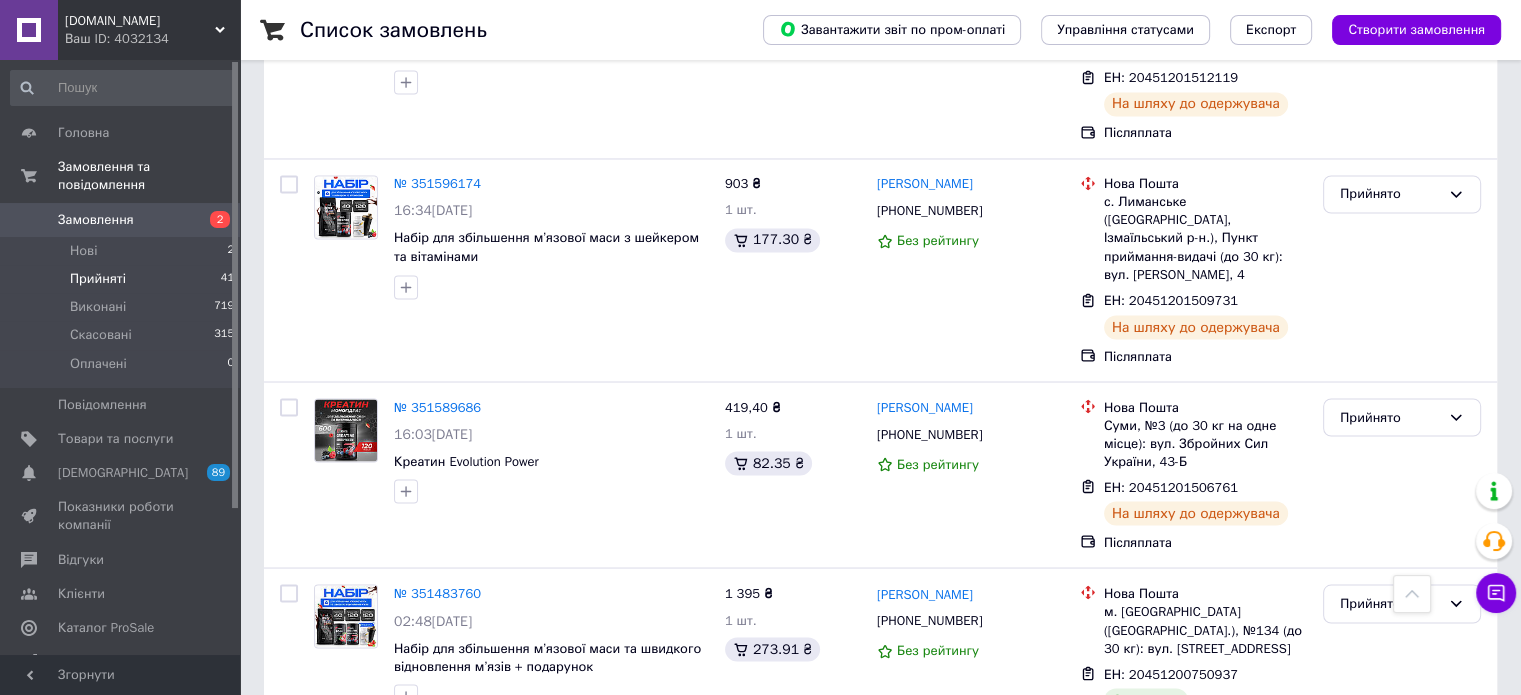click on "2" at bounding box center [327, 985] 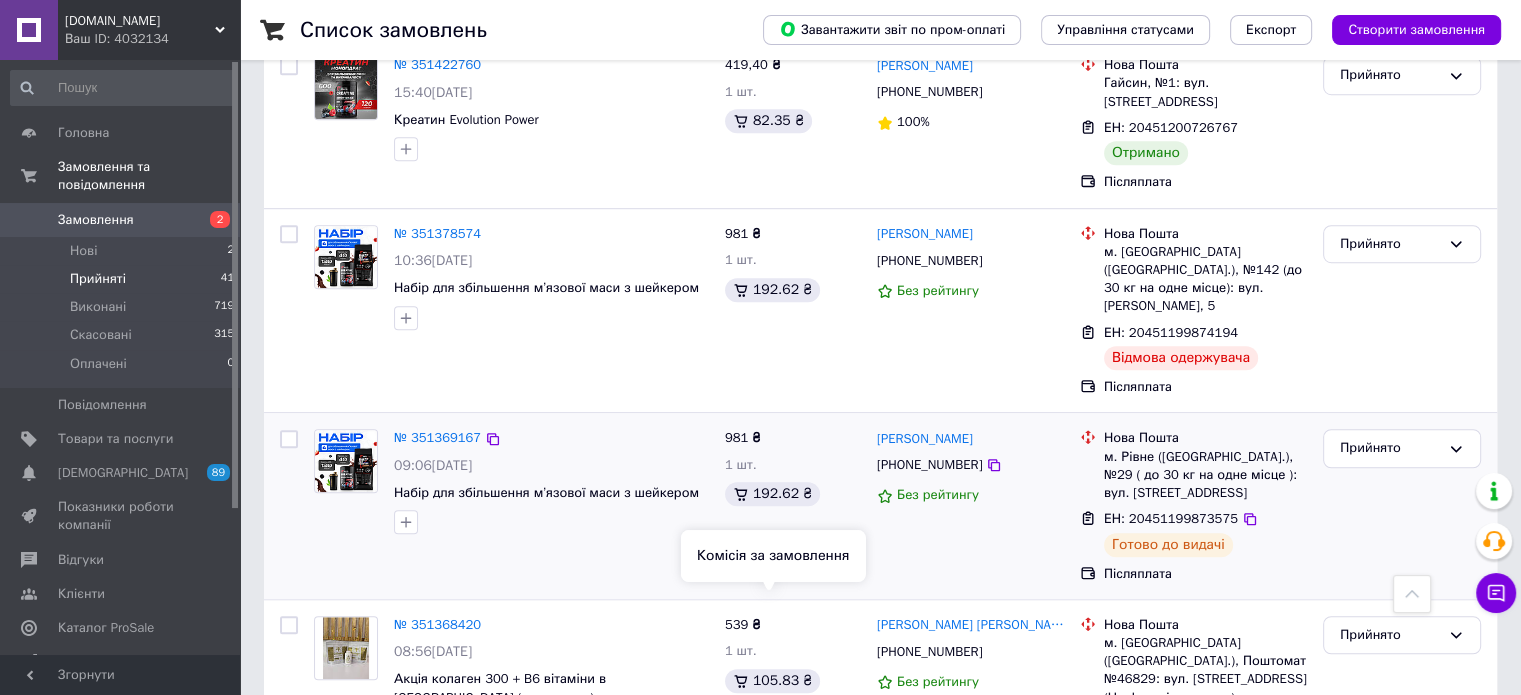 scroll, scrollTop: 1300, scrollLeft: 0, axis: vertical 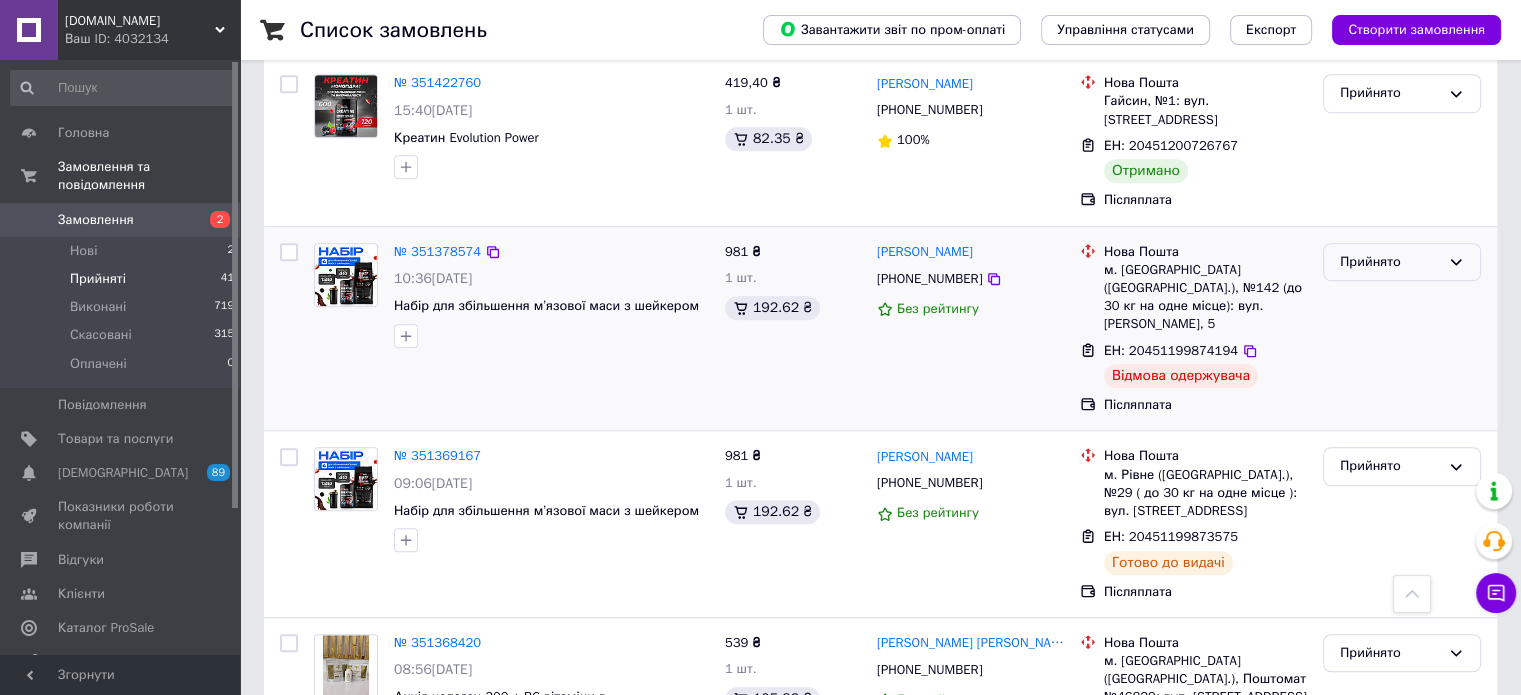 click on "Прийнято" at bounding box center [1390, 262] 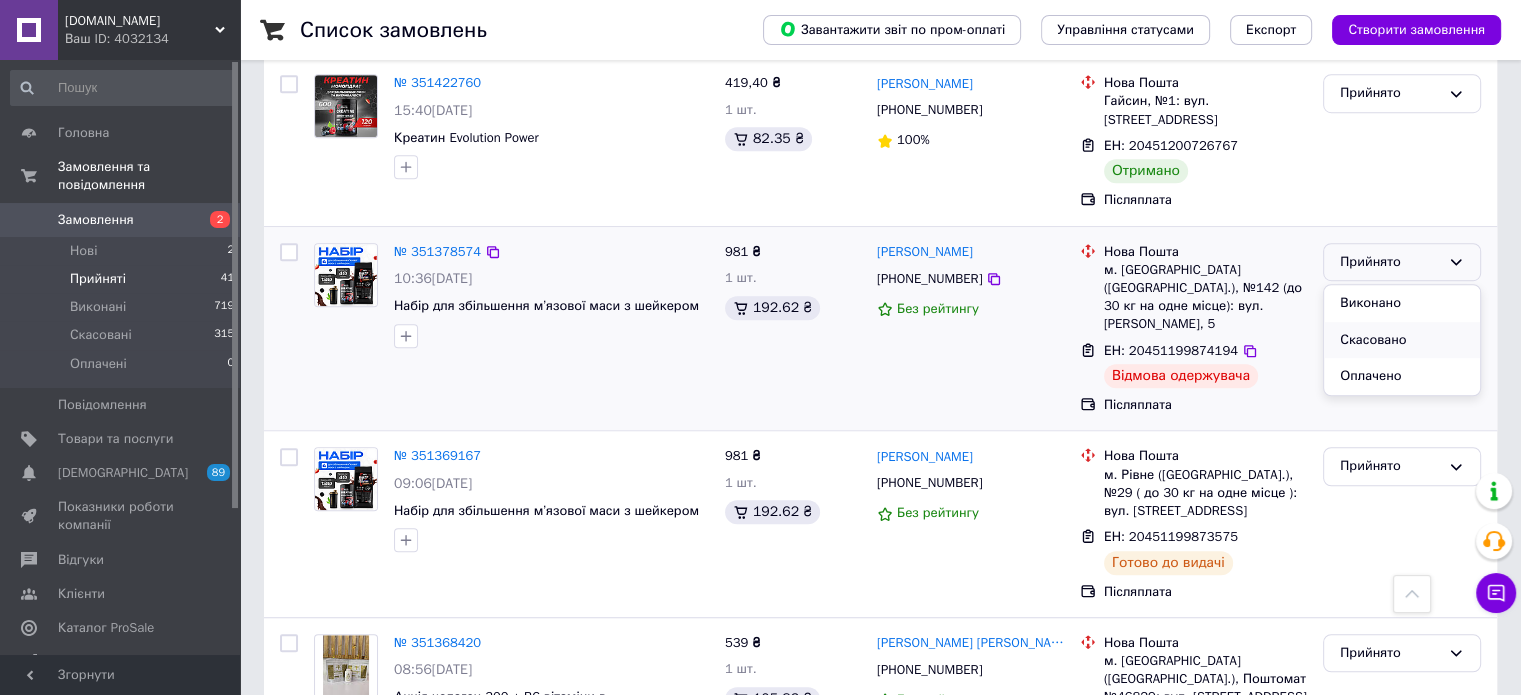 click on "Скасовано" at bounding box center (1402, 340) 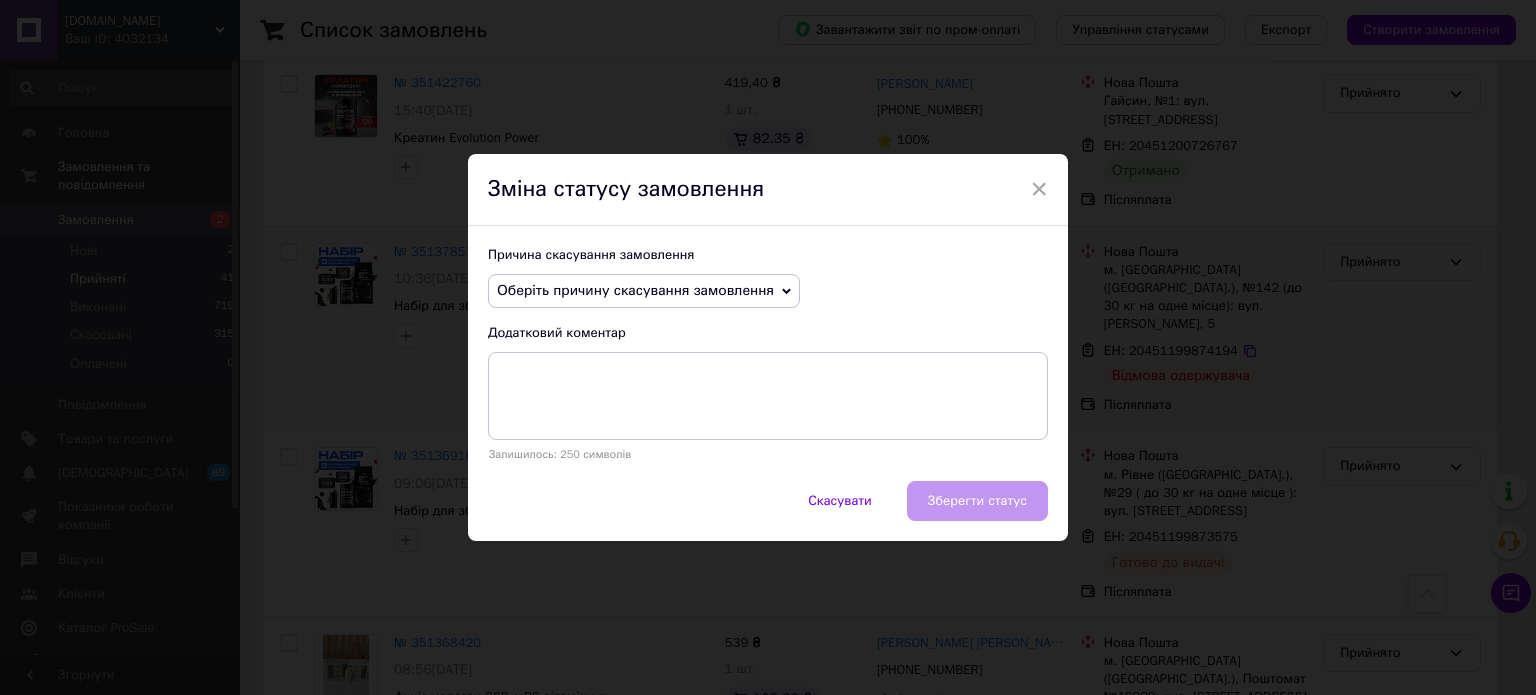 click on "Оберіть причину скасування замовлення" at bounding box center (635, 290) 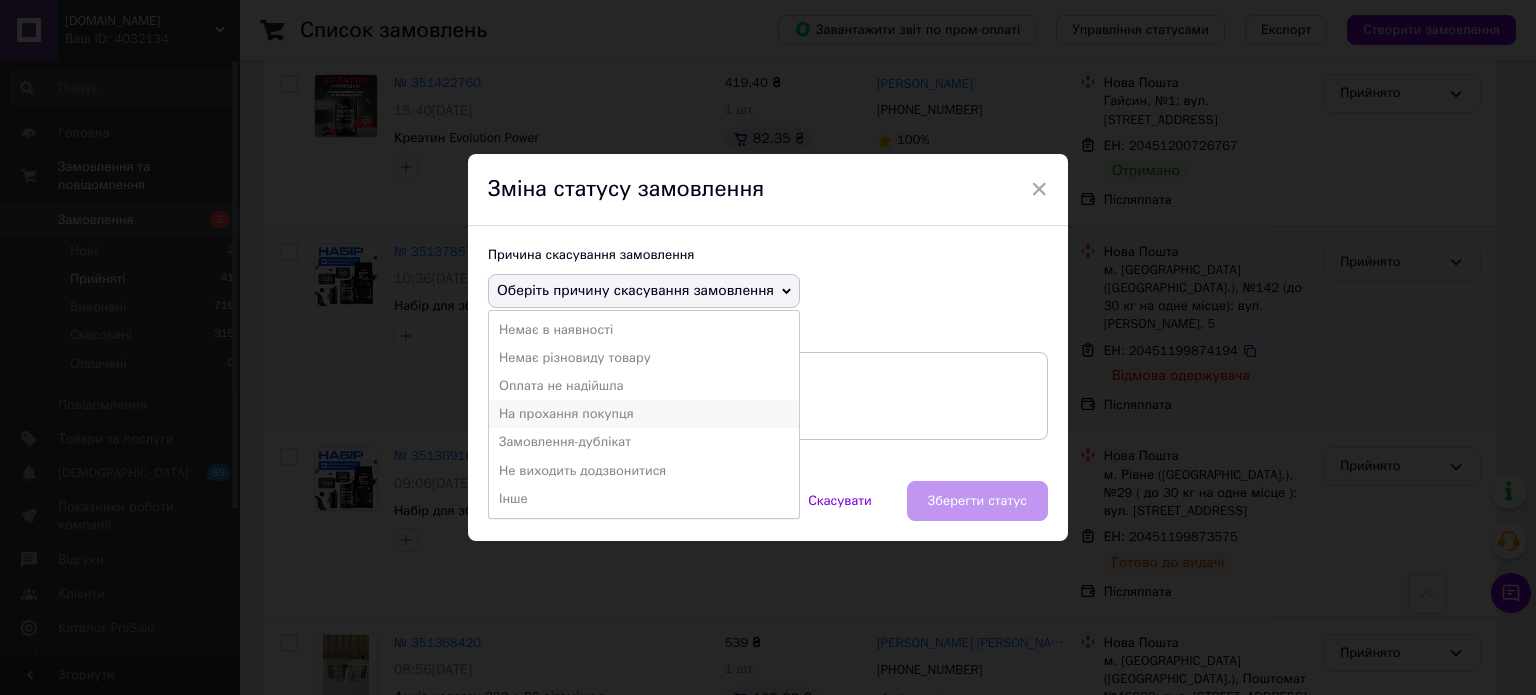 click on "На прохання покупця" at bounding box center [644, 414] 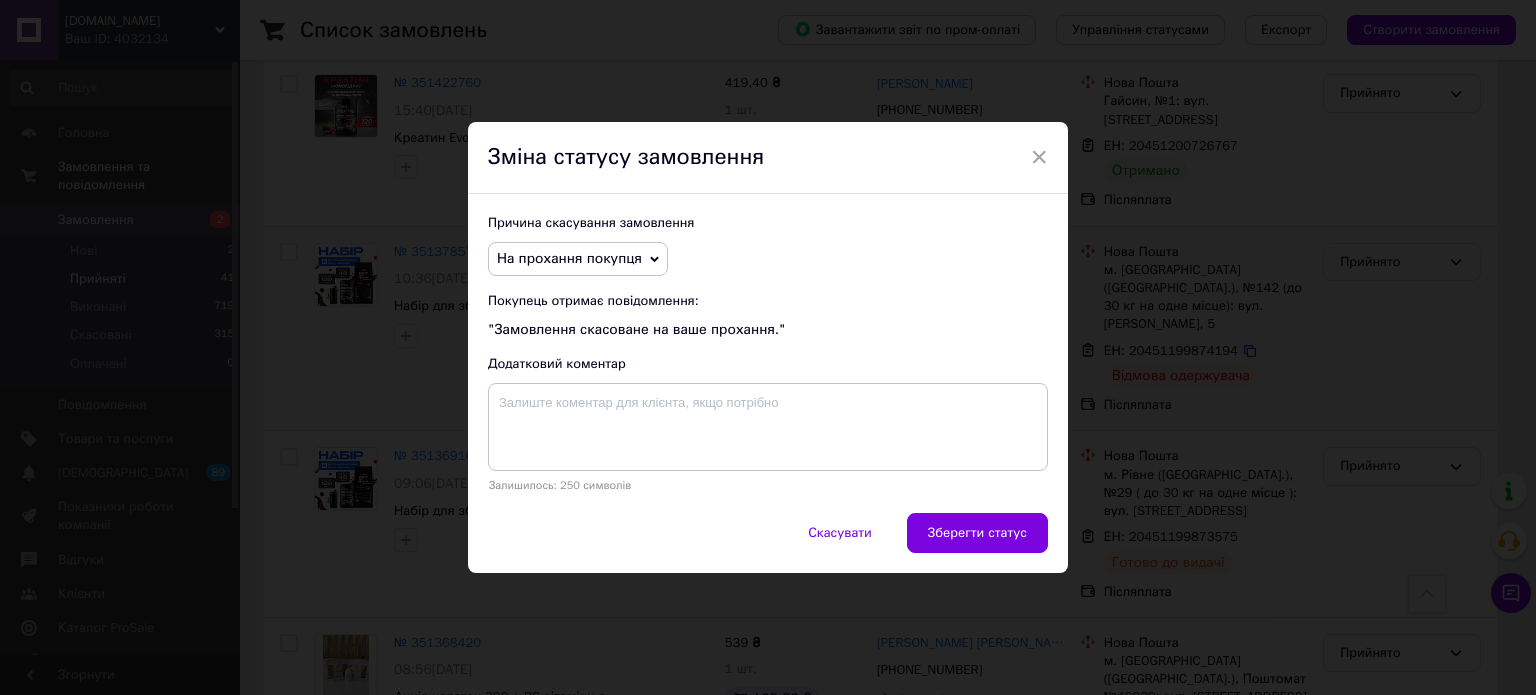 click on "Зберегти статус" at bounding box center (977, 533) 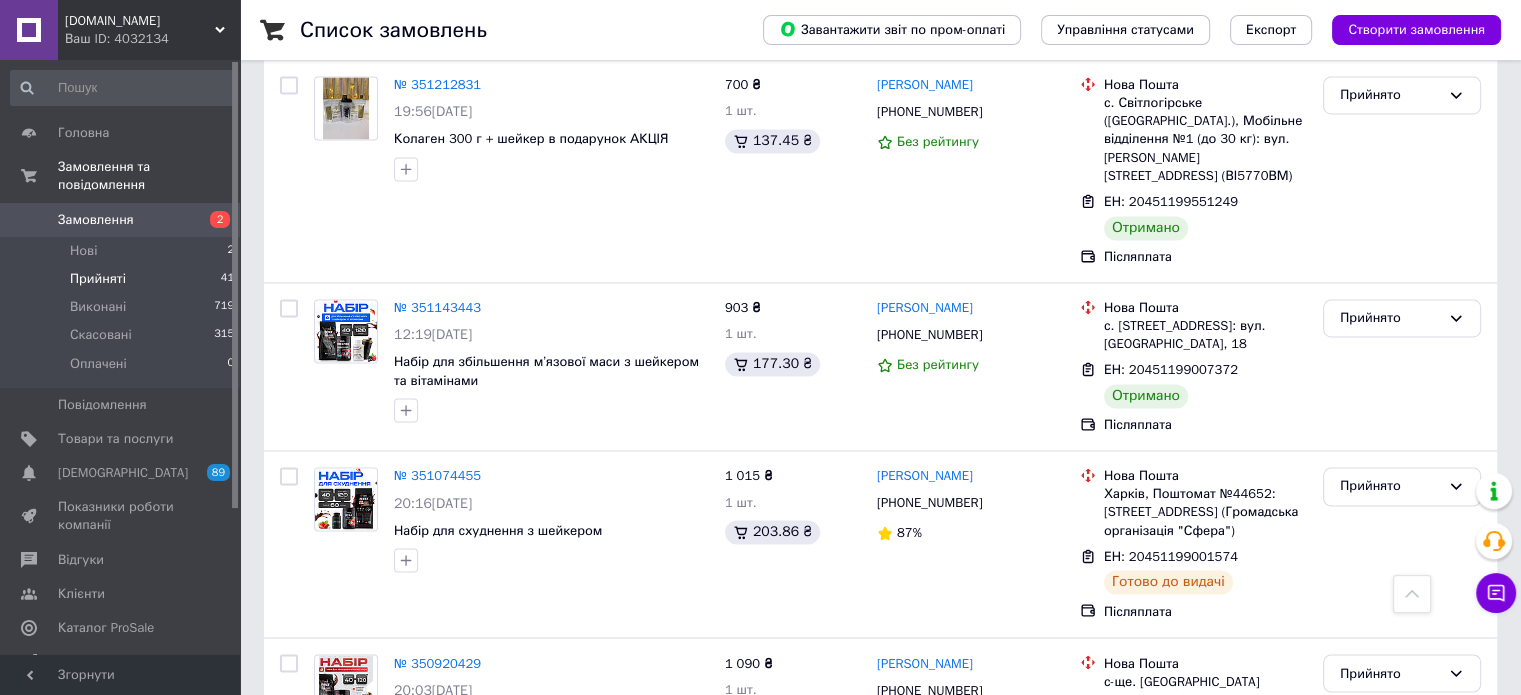 scroll, scrollTop: 3488, scrollLeft: 0, axis: vertical 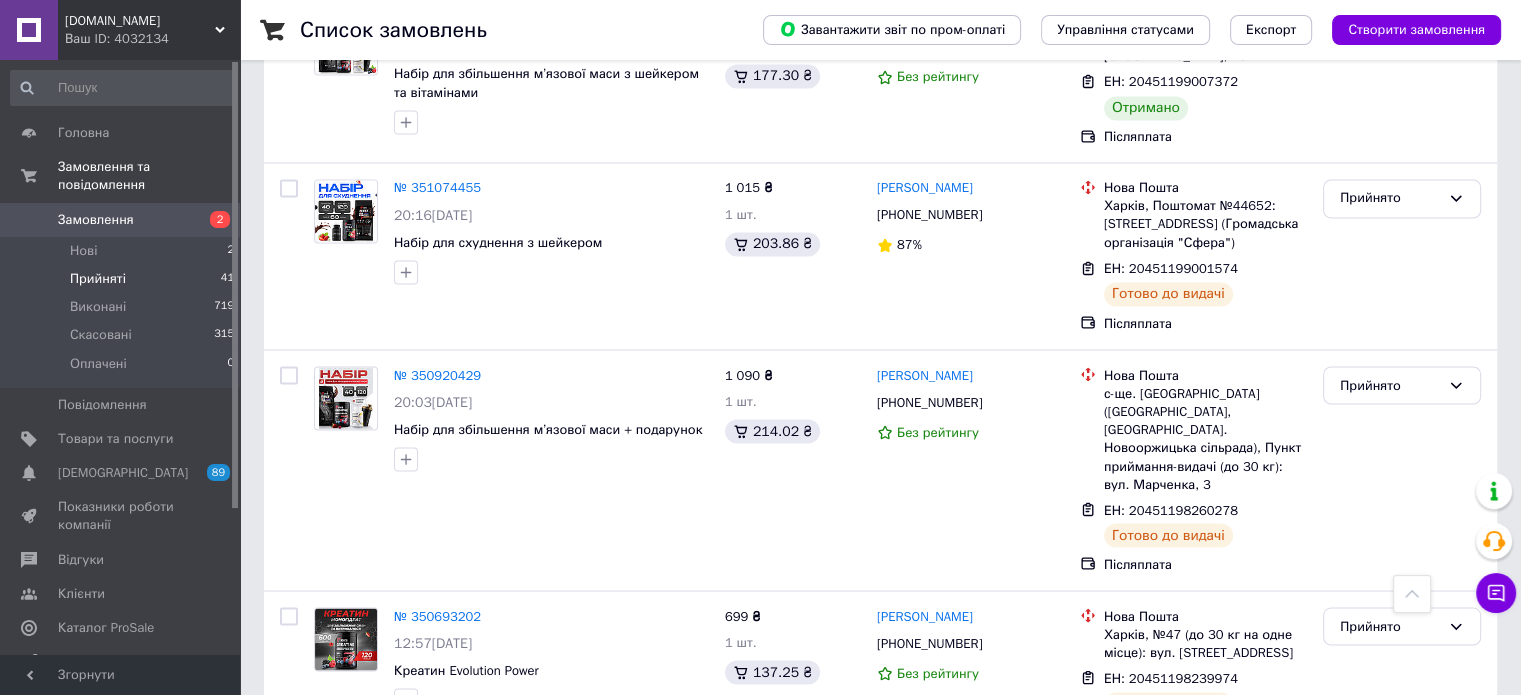 click on "3" at bounding box center (494, 803) 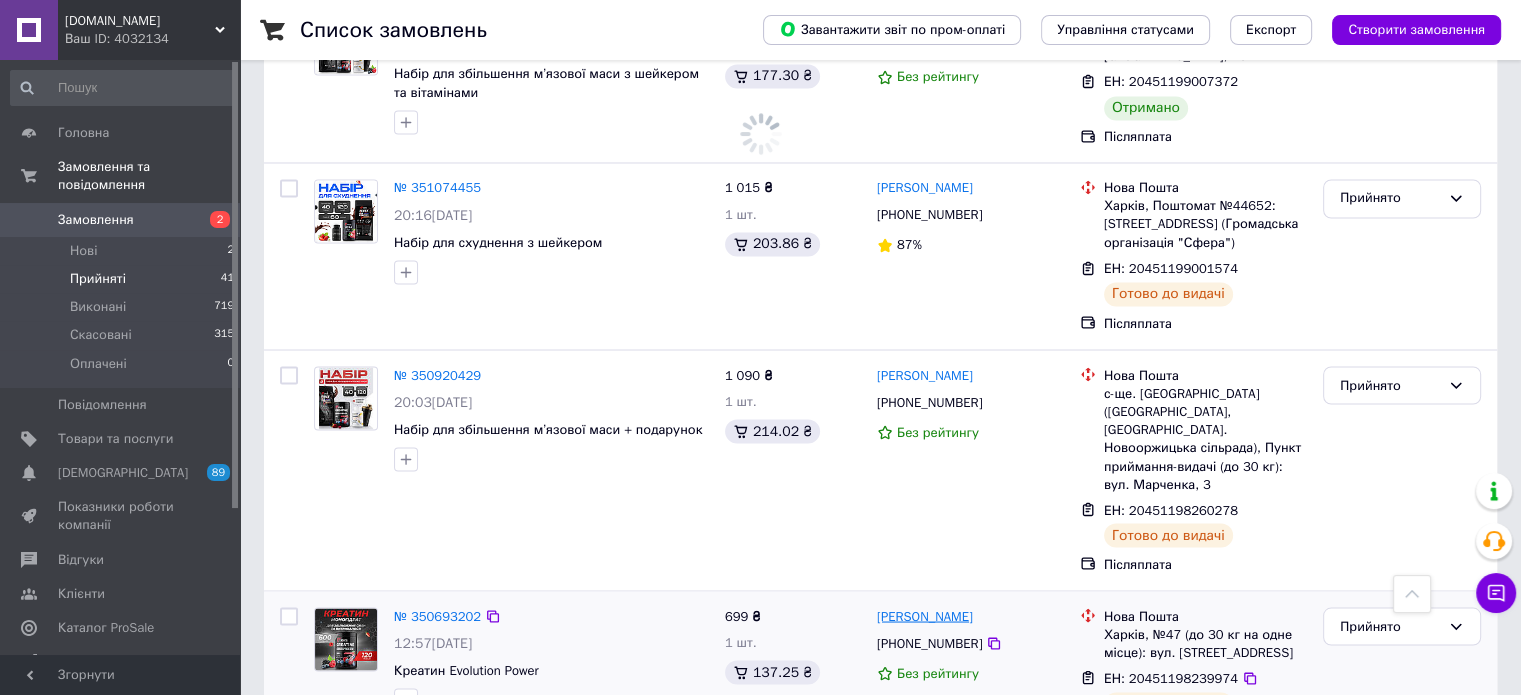 scroll, scrollTop: 0, scrollLeft: 0, axis: both 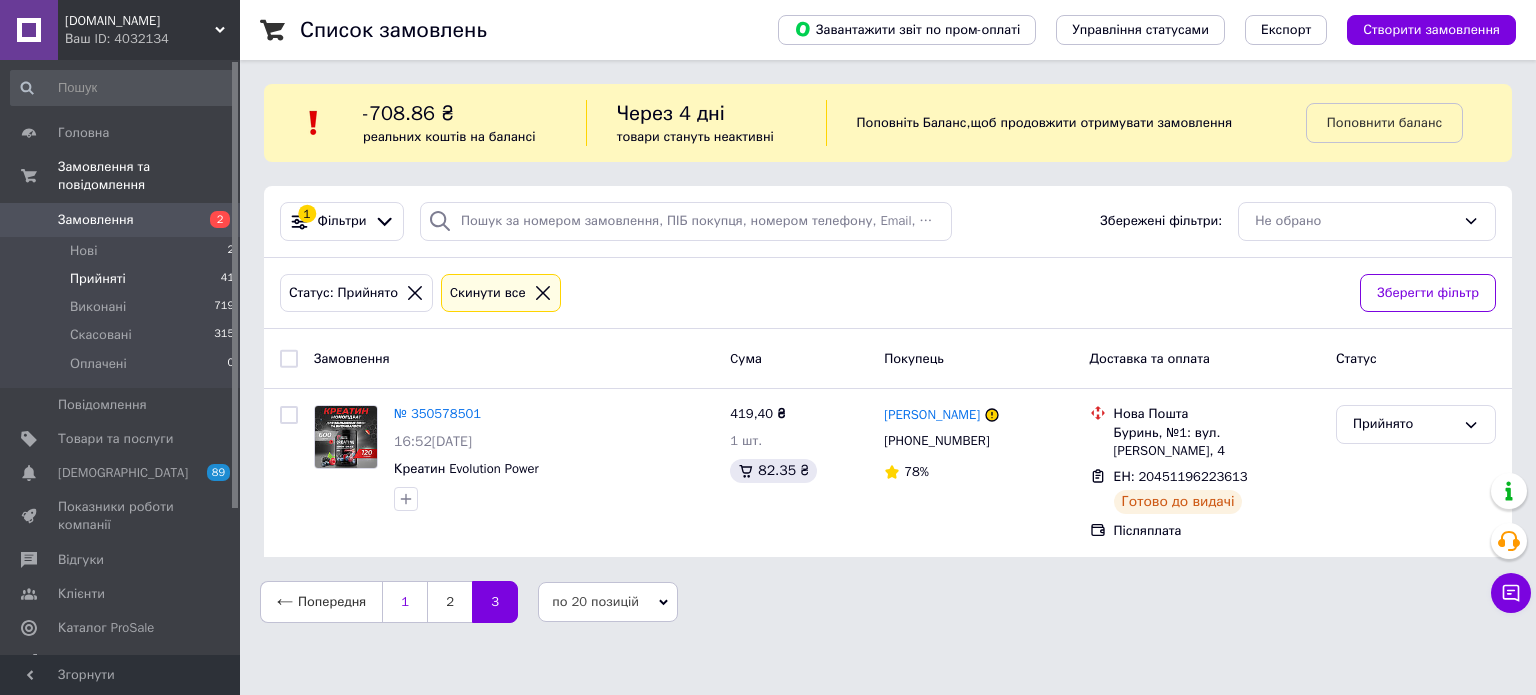 click on "1" at bounding box center (404, 602) 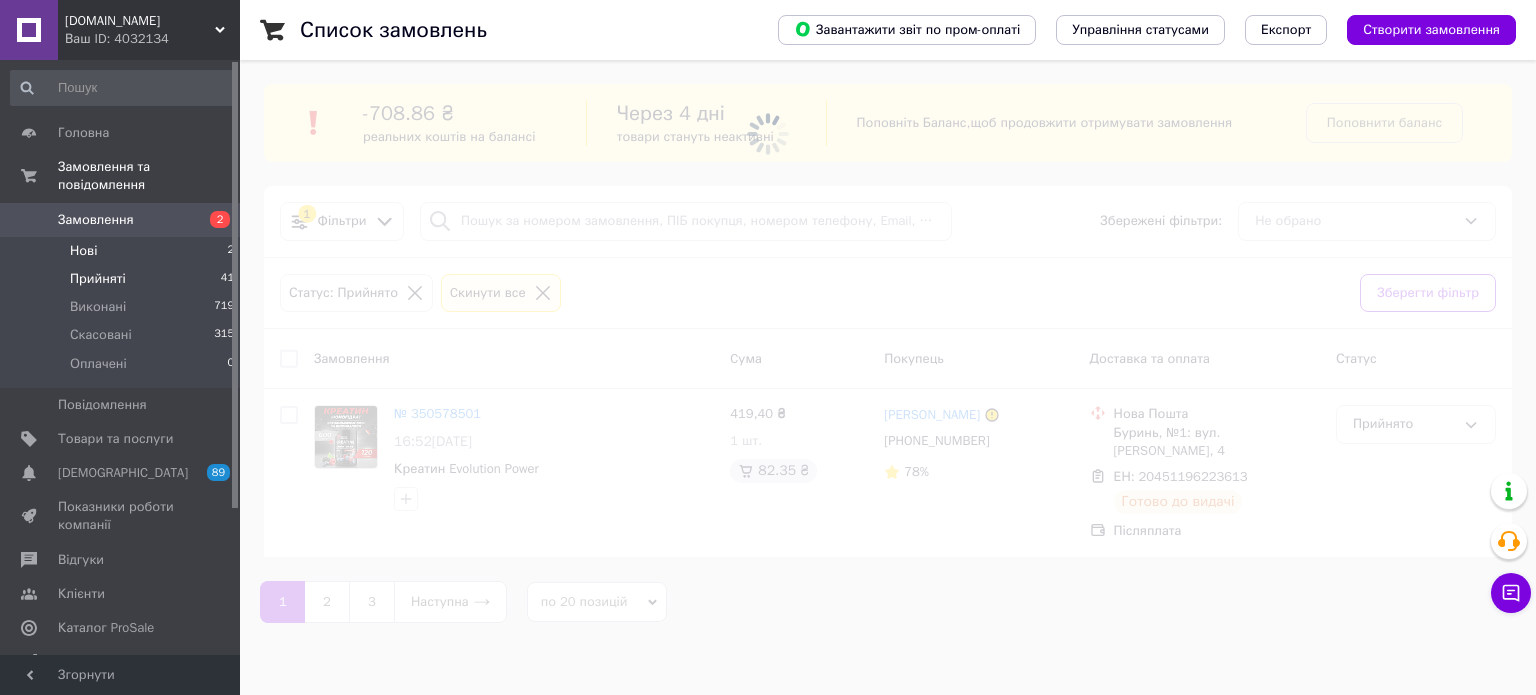 click on "Нові" at bounding box center (83, 251) 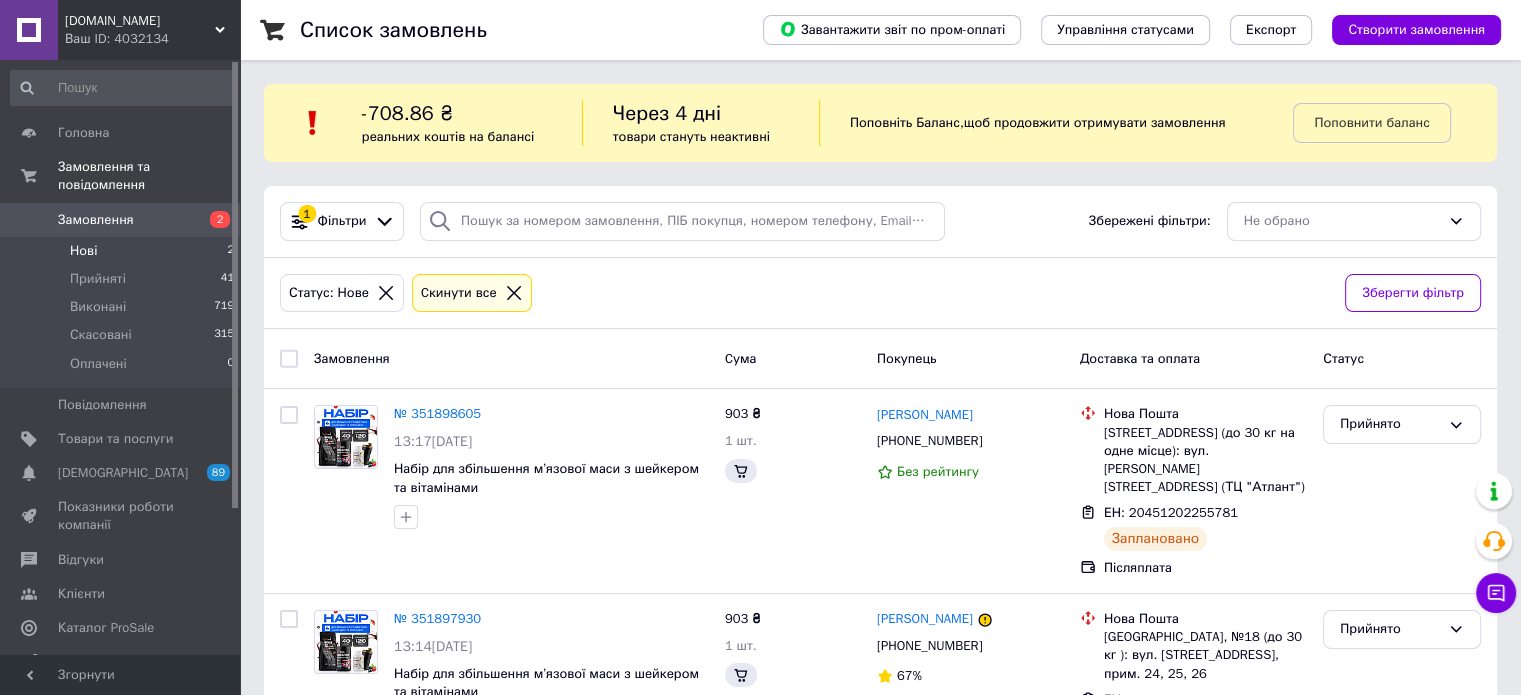 click on "Нові" at bounding box center [83, 251] 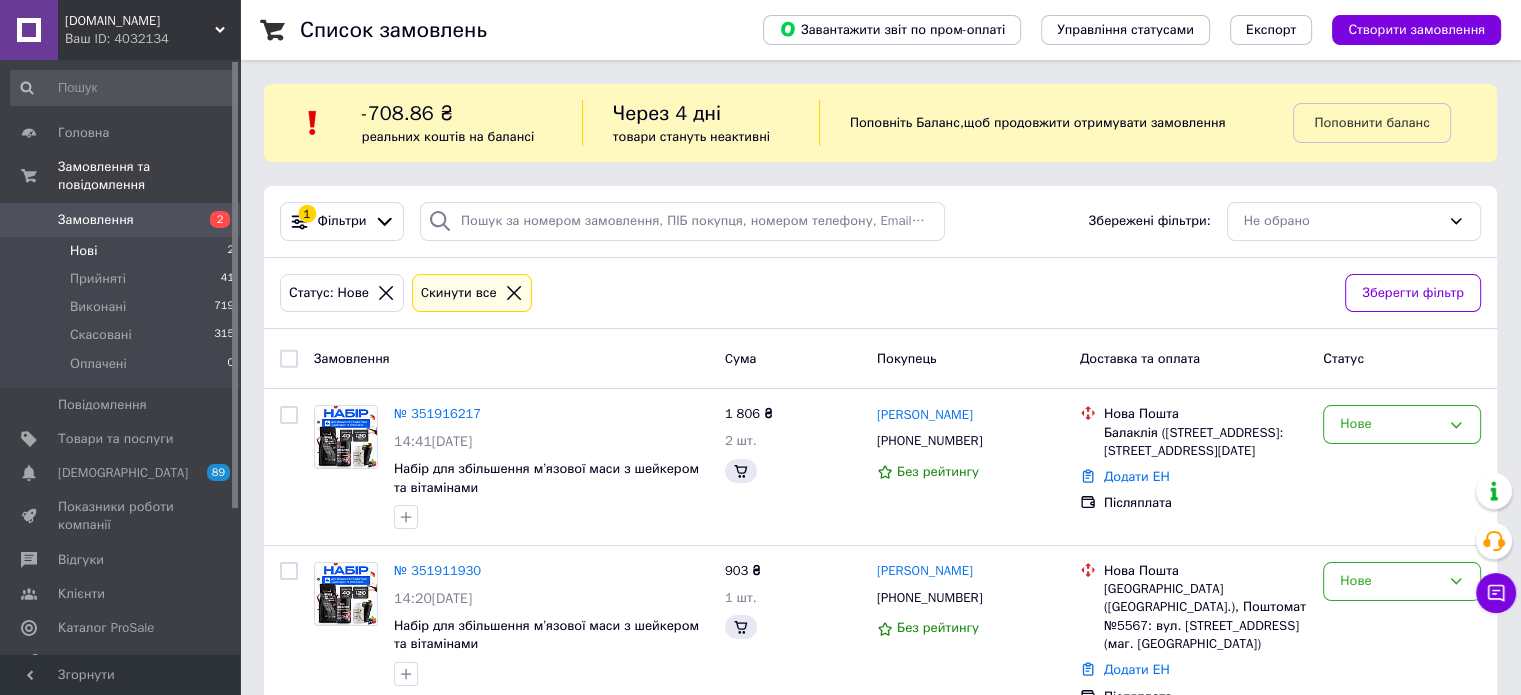 click on "Нові" at bounding box center [83, 251] 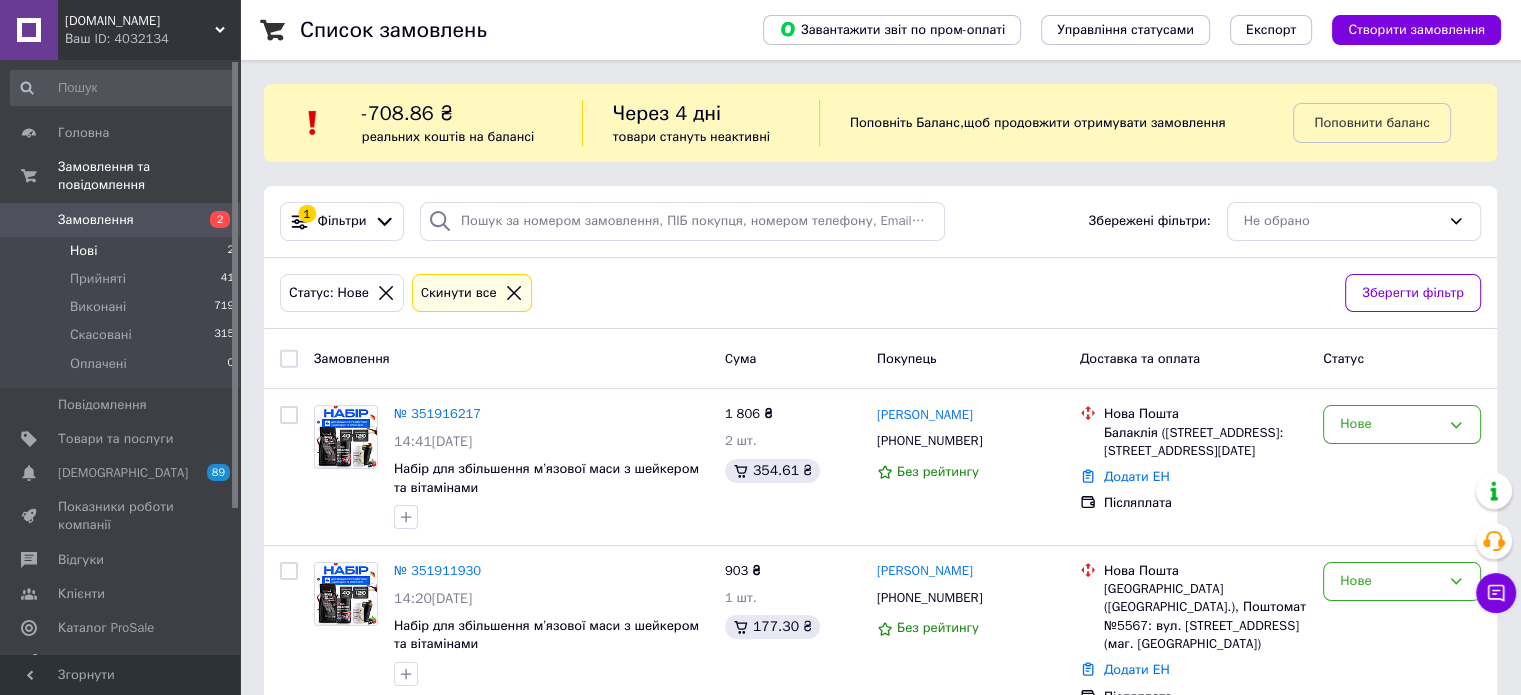 click on "Нові 2" at bounding box center [123, 251] 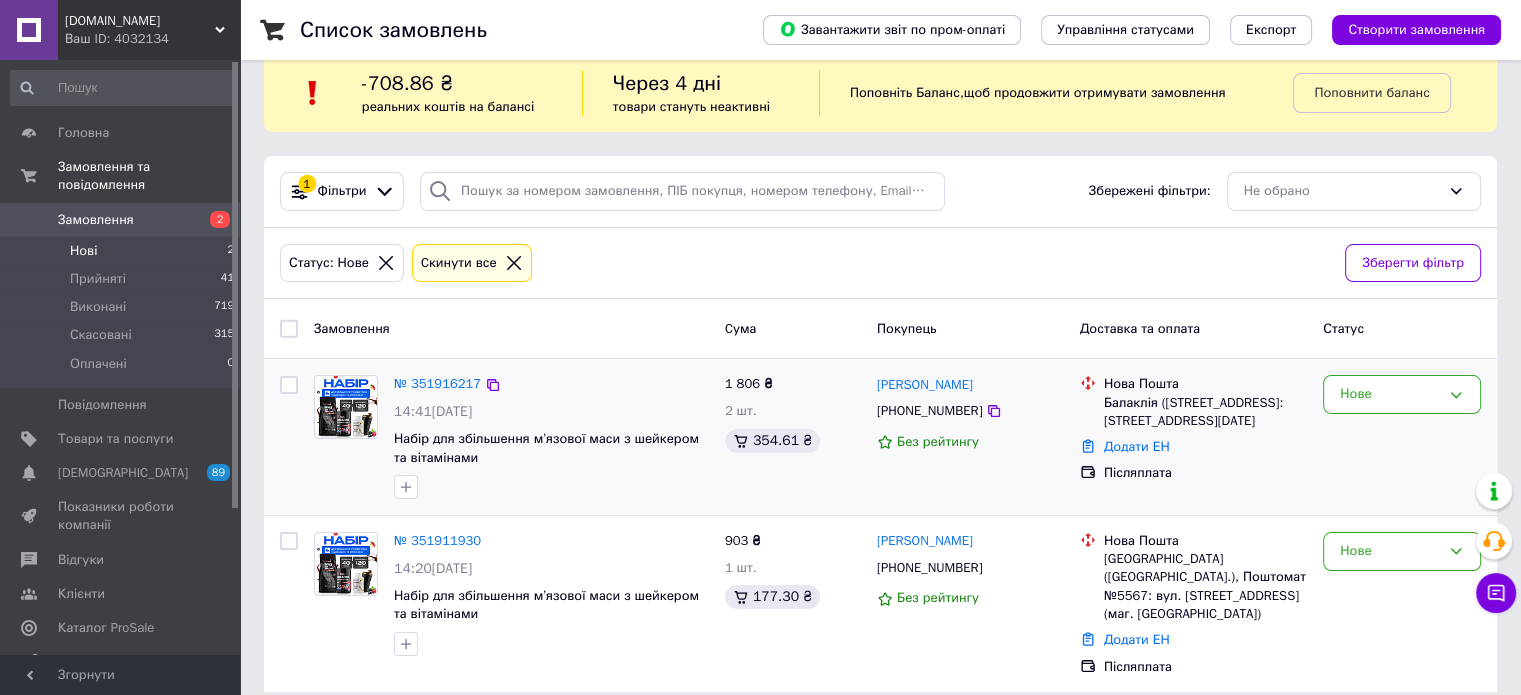 scroll, scrollTop: 31, scrollLeft: 0, axis: vertical 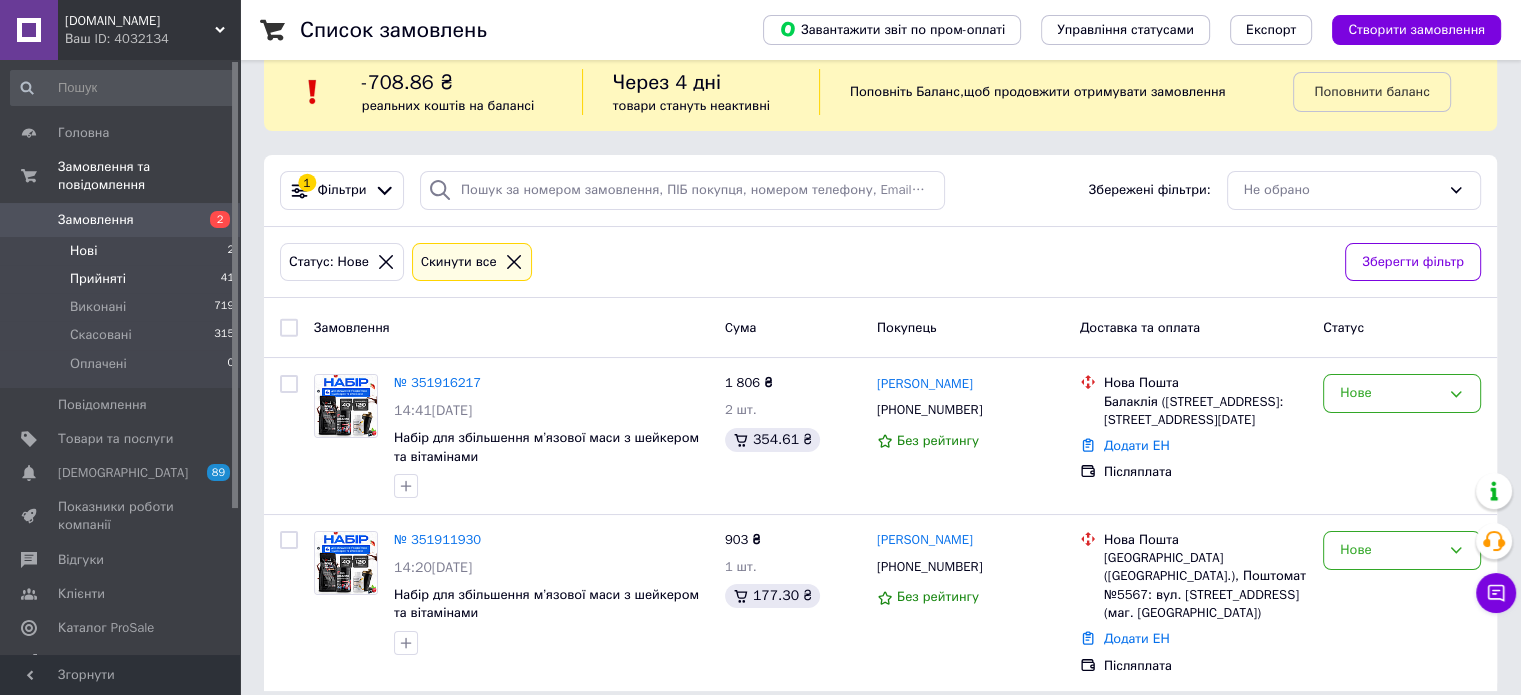 click on "Прийняті 41" at bounding box center (123, 279) 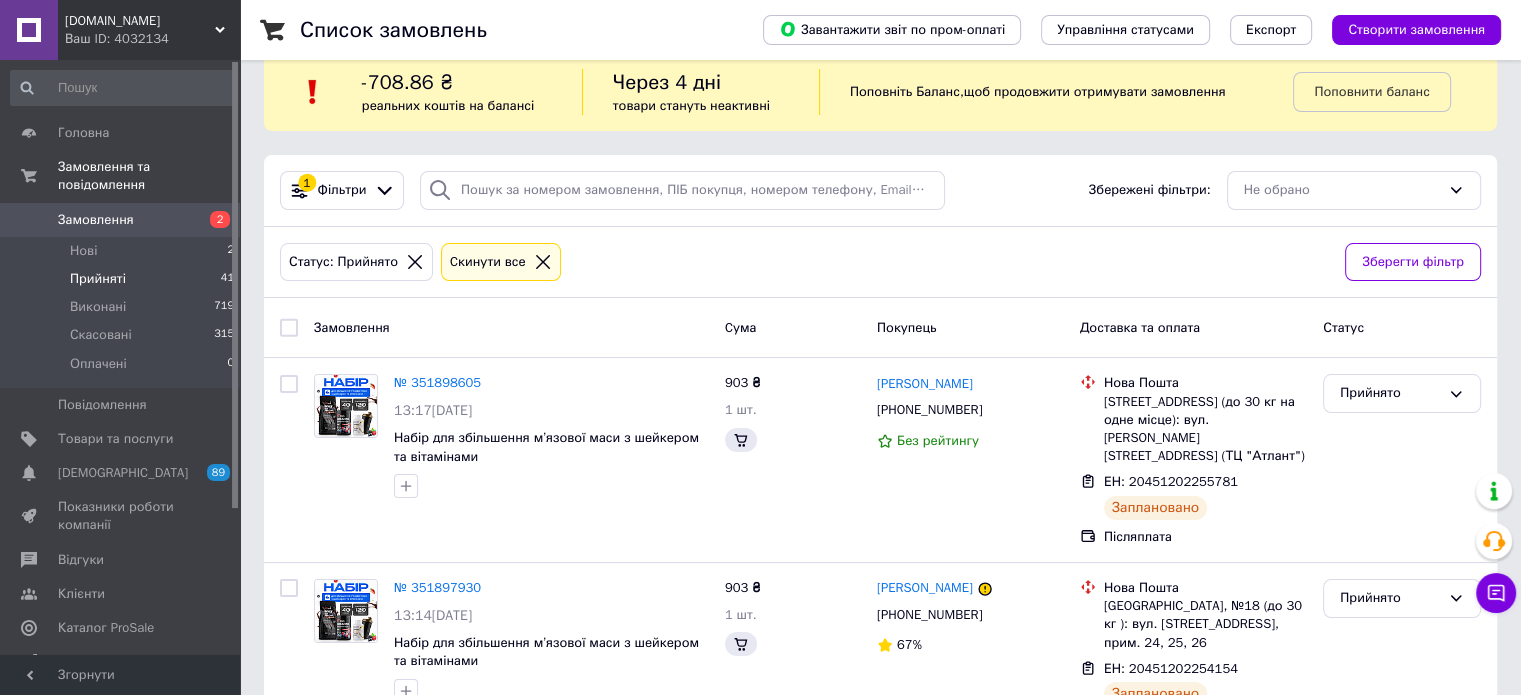 scroll, scrollTop: 0, scrollLeft: 0, axis: both 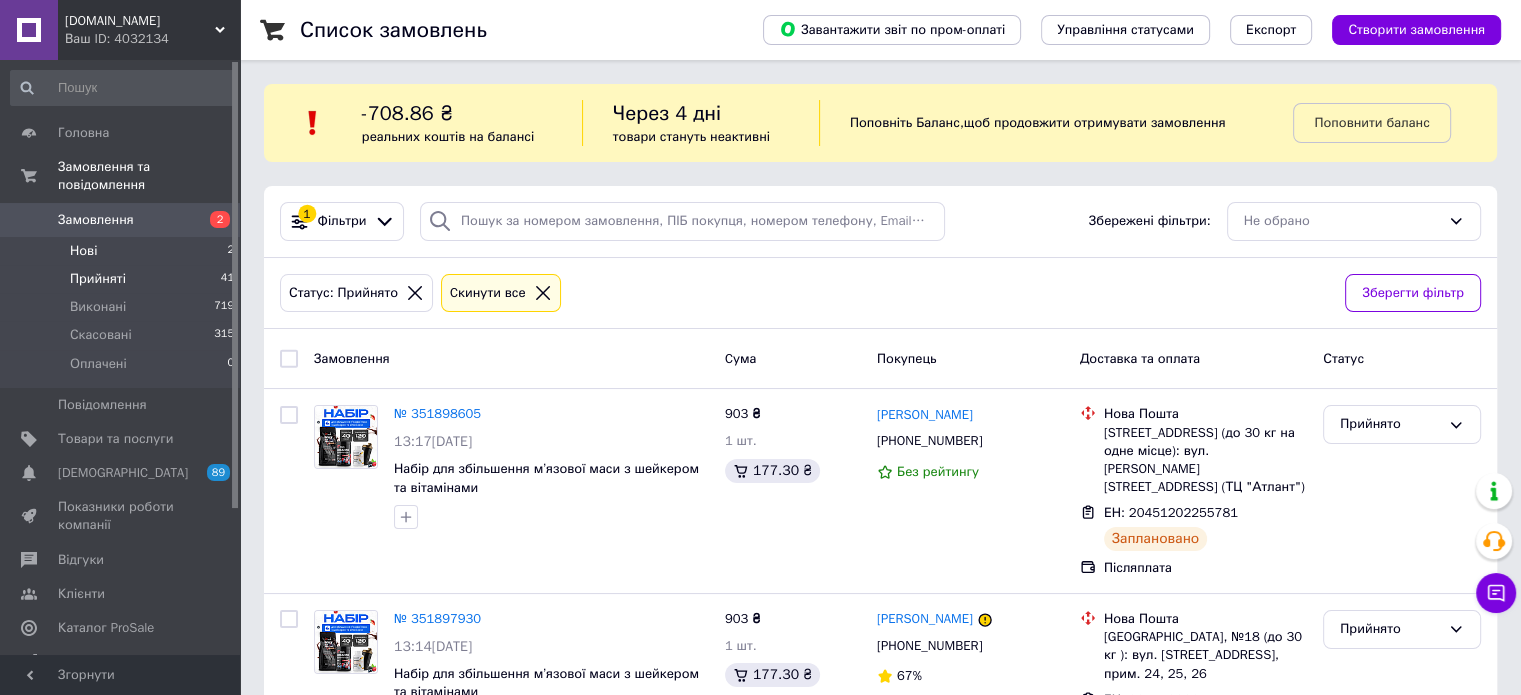 click on "Нові 2" at bounding box center (123, 251) 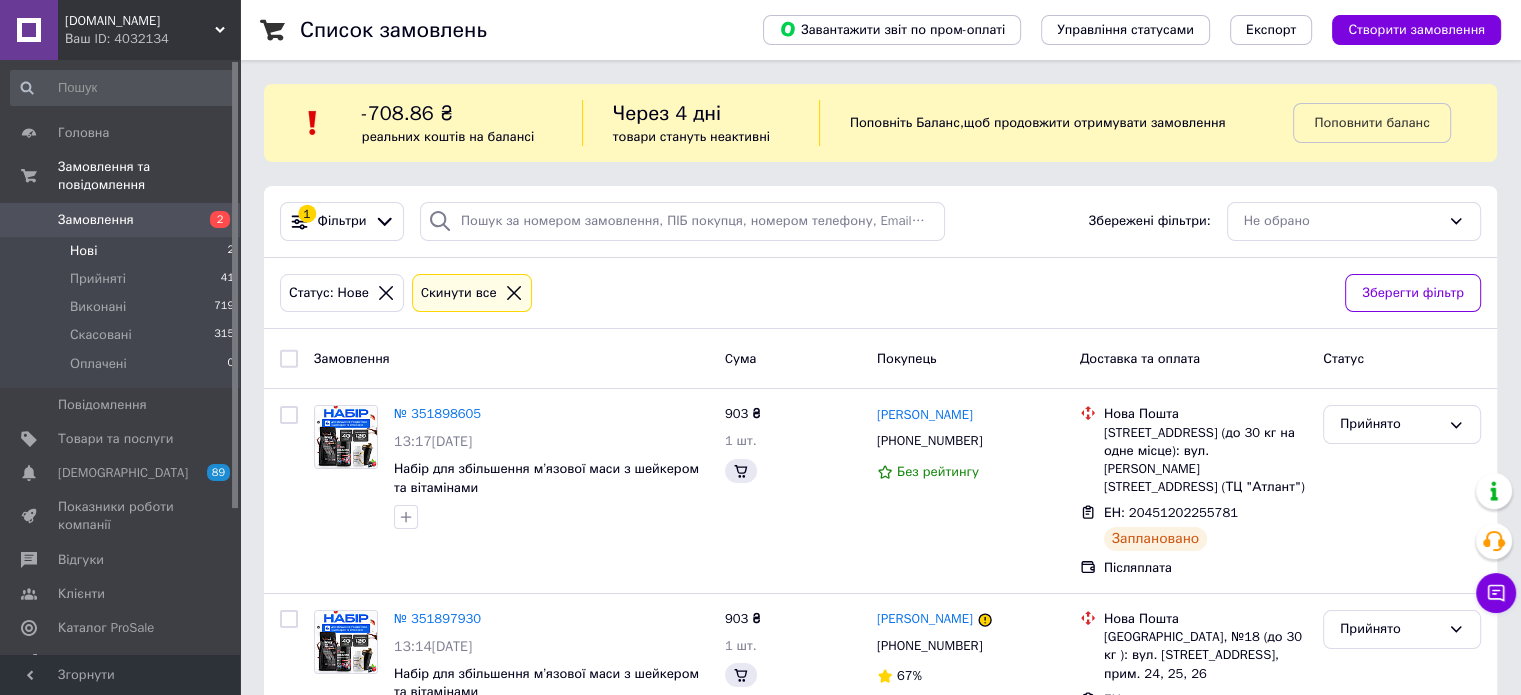 click on "Нові 2" at bounding box center [123, 251] 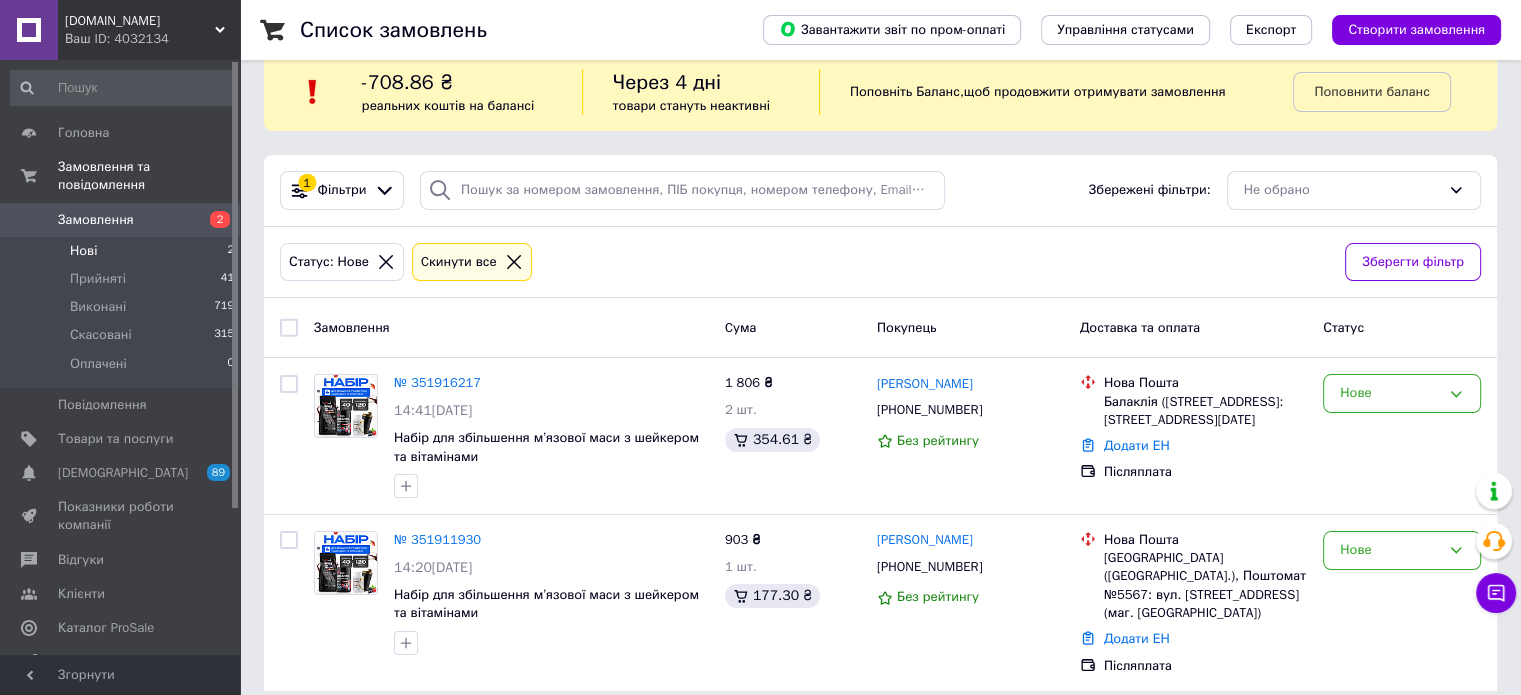 scroll, scrollTop: 0, scrollLeft: 0, axis: both 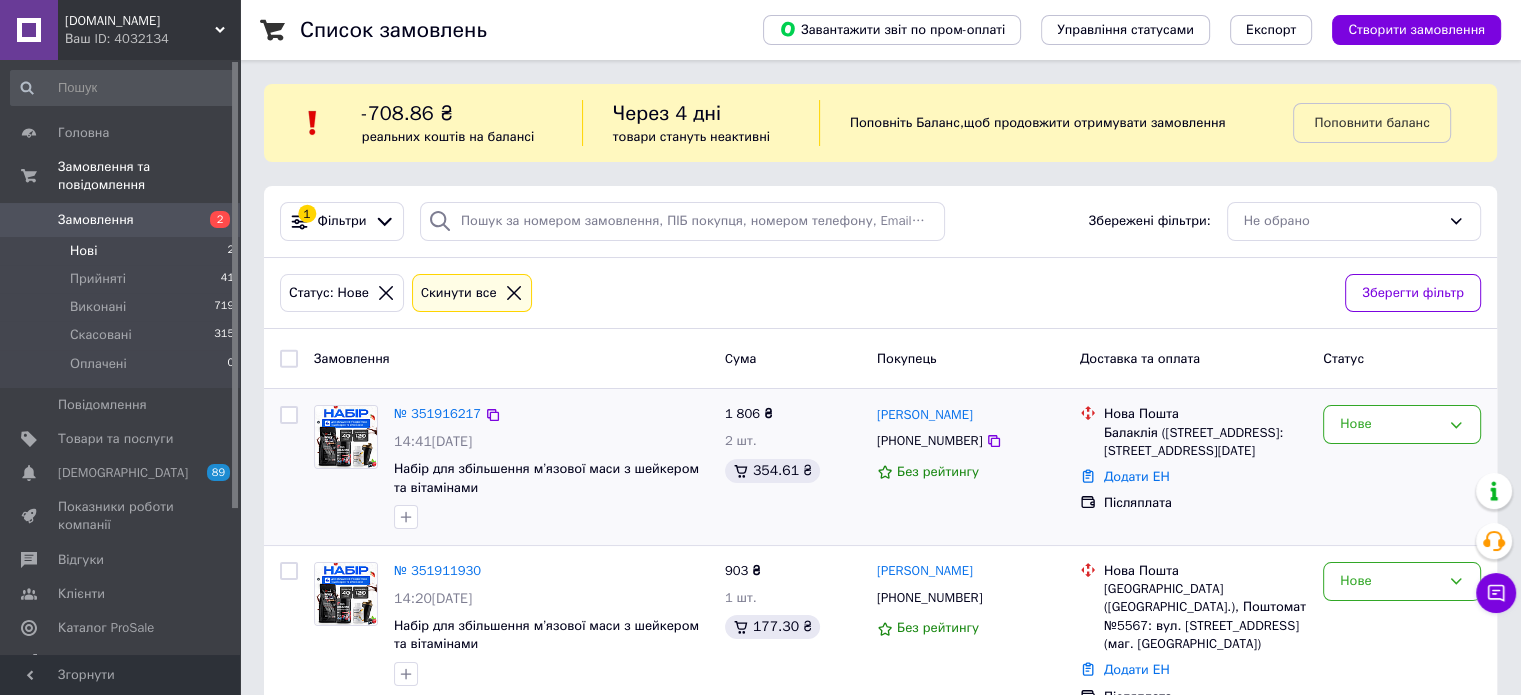 click on "[PERSON_NAME] [PHONE_NUMBER] Без рейтингу" at bounding box center (970, 467) 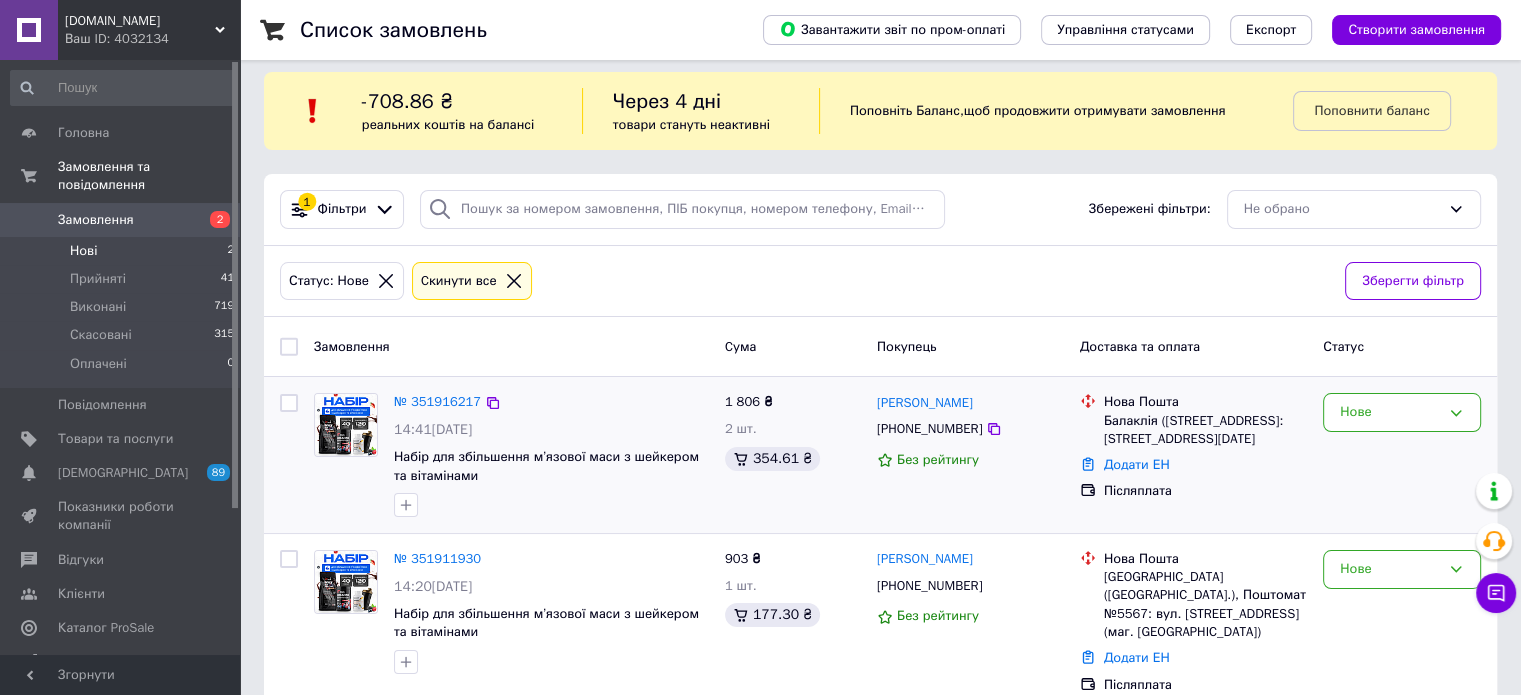 scroll, scrollTop: 31, scrollLeft: 0, axis: vertical 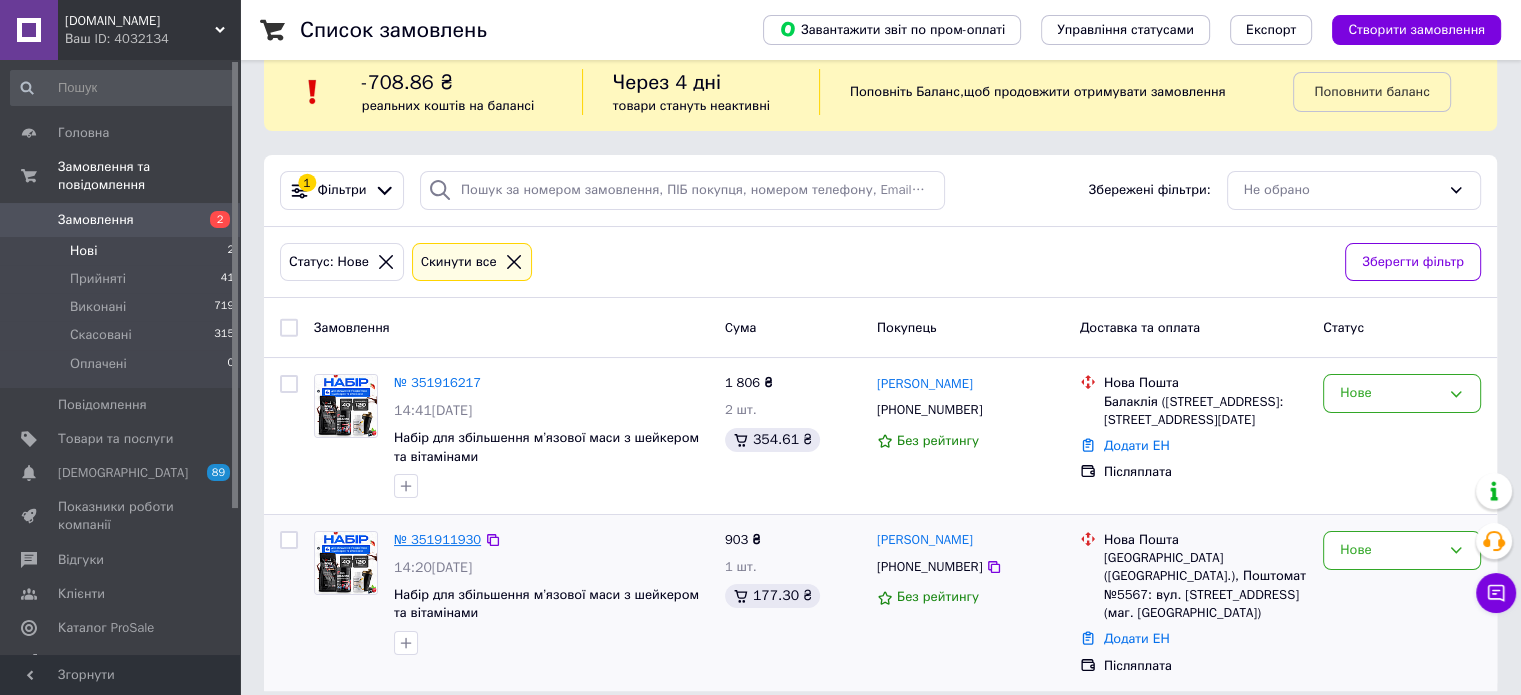 click on "№ 351911930" at bounding box center (437, 539) 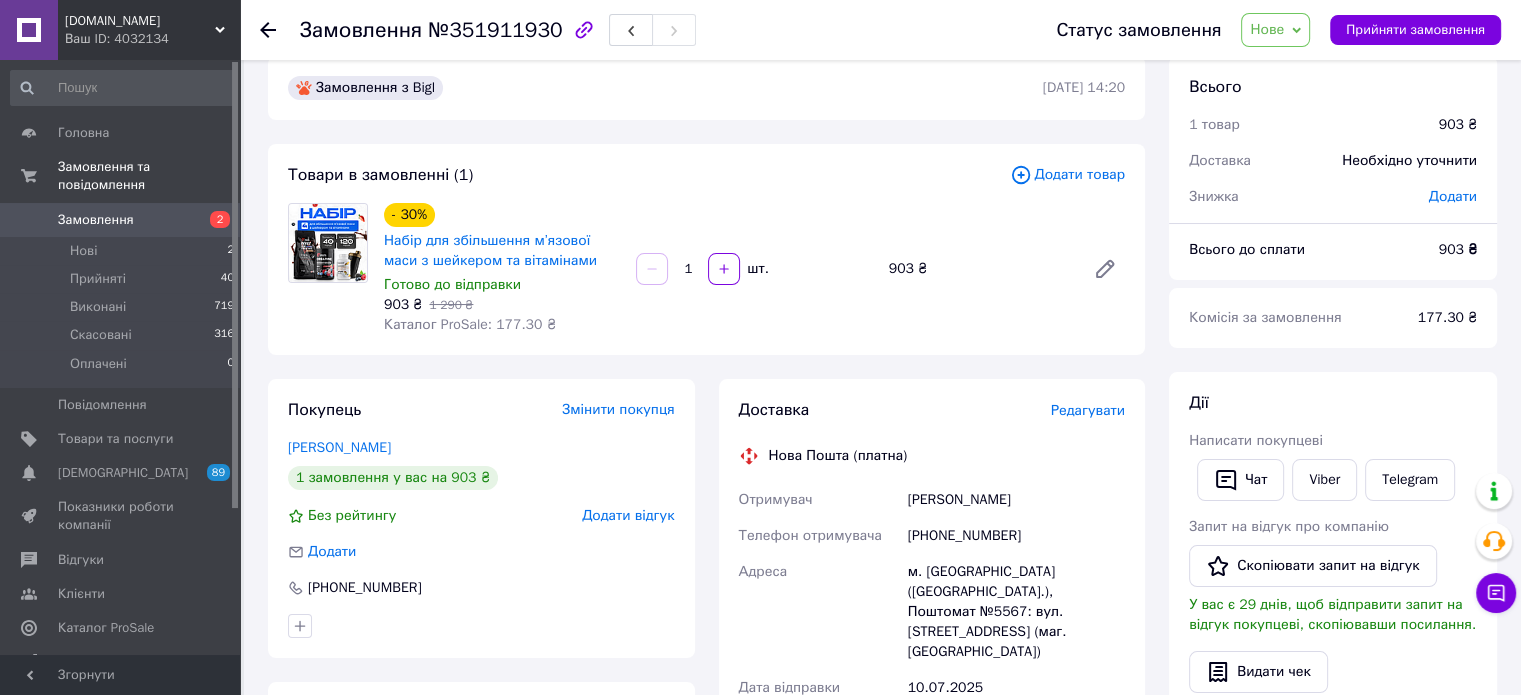 scroll, scrollTop: 200, scrollLeft: 0, axis: vertical 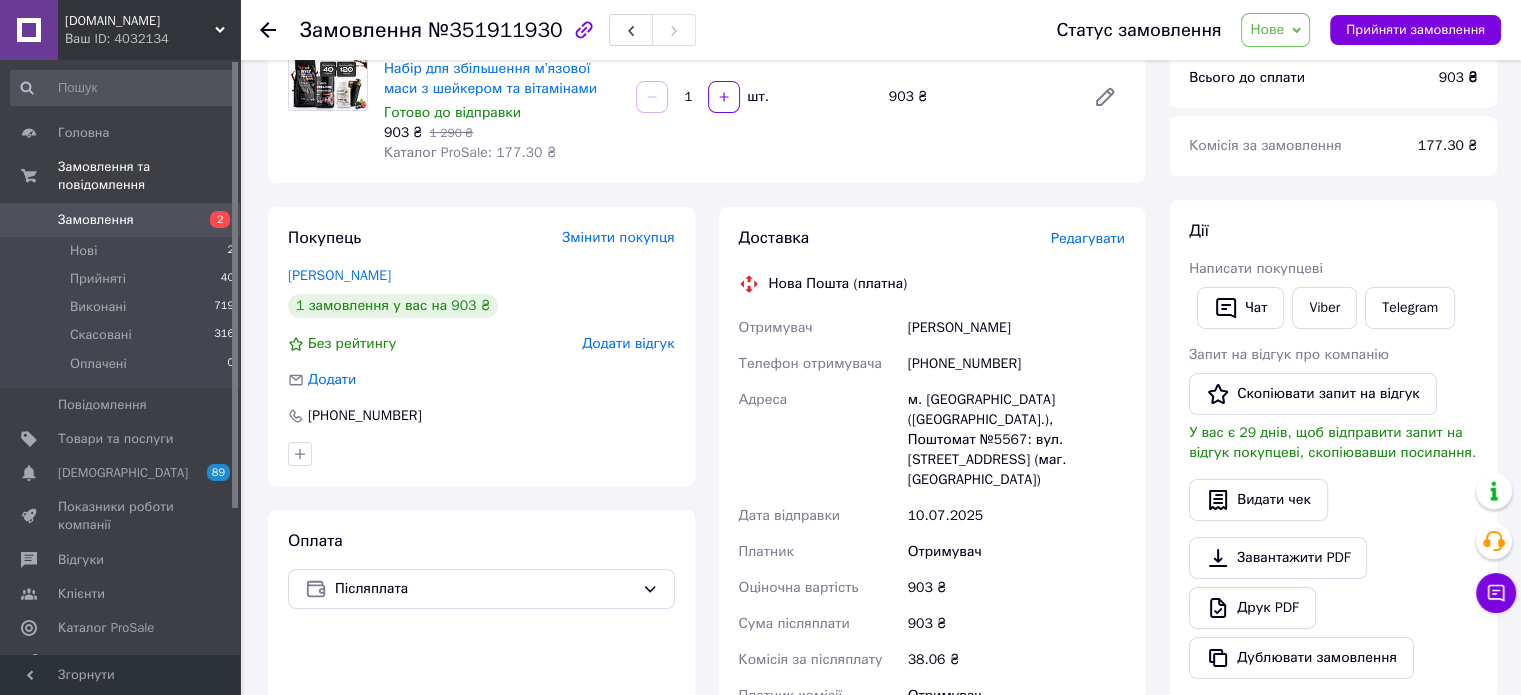 drag, startPoint x: 1044, startPoint y: 335, endPoint x: 902, endPoint y: 329, distance: 142.12671 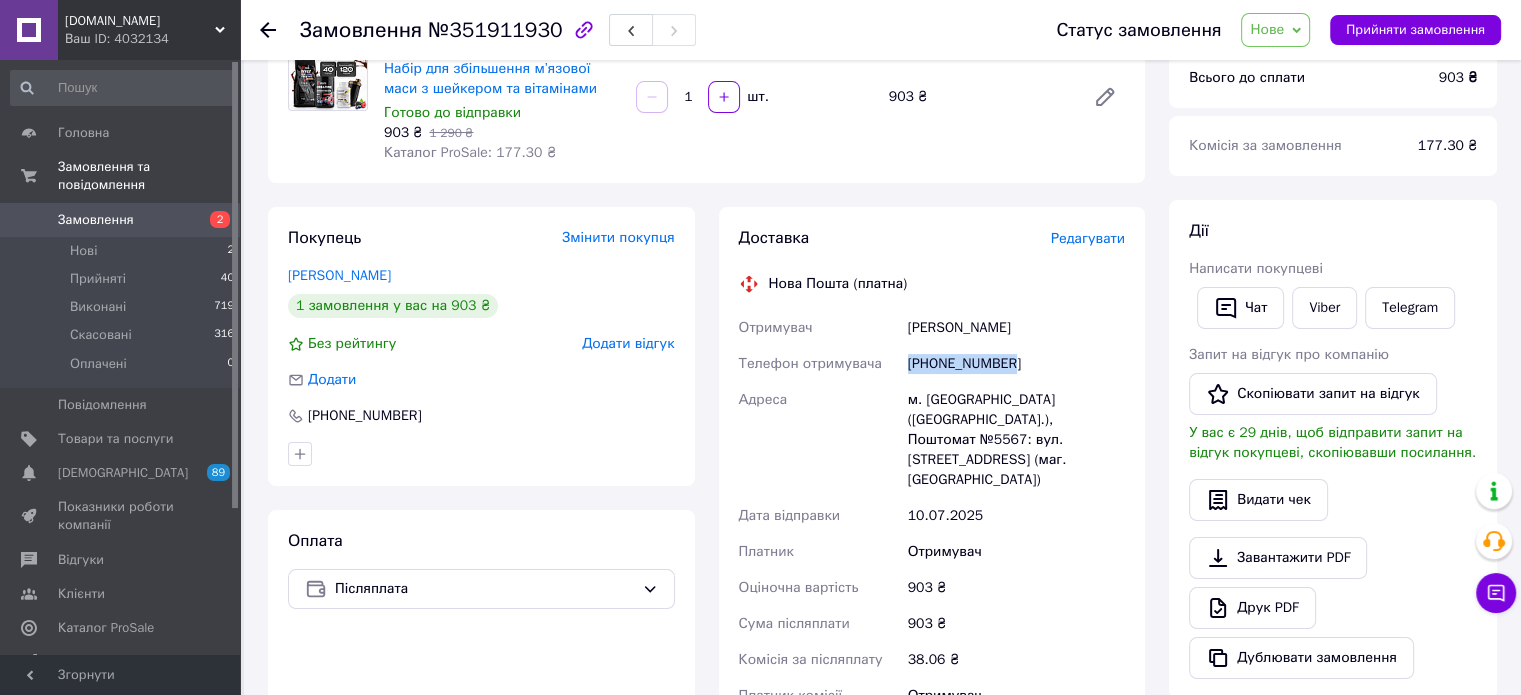 drag, startPoint x: 1017, startPoint y: 365, endPoint x: 911, endPoint y: 375, distance: 106.47065 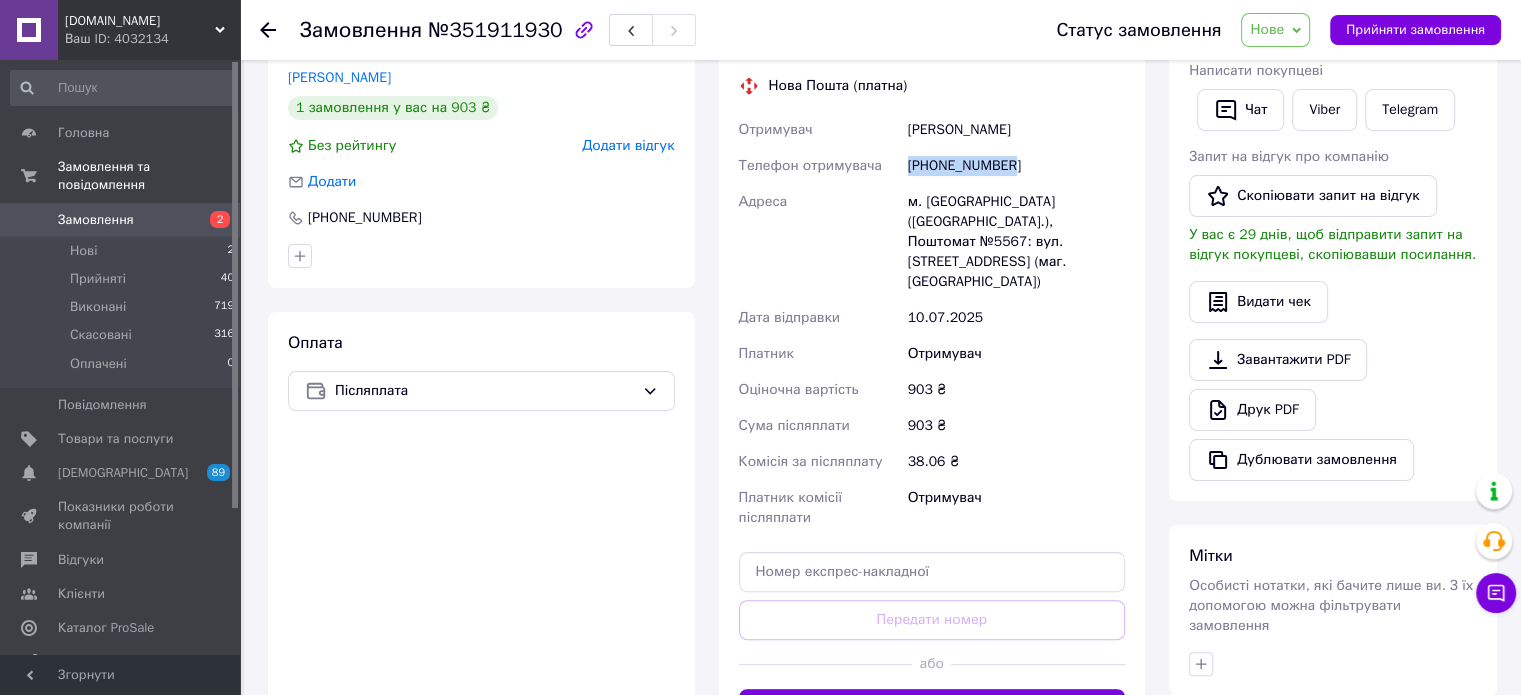 scroll, scrollTop: 400, scrollLeft: 0, axis: vertical 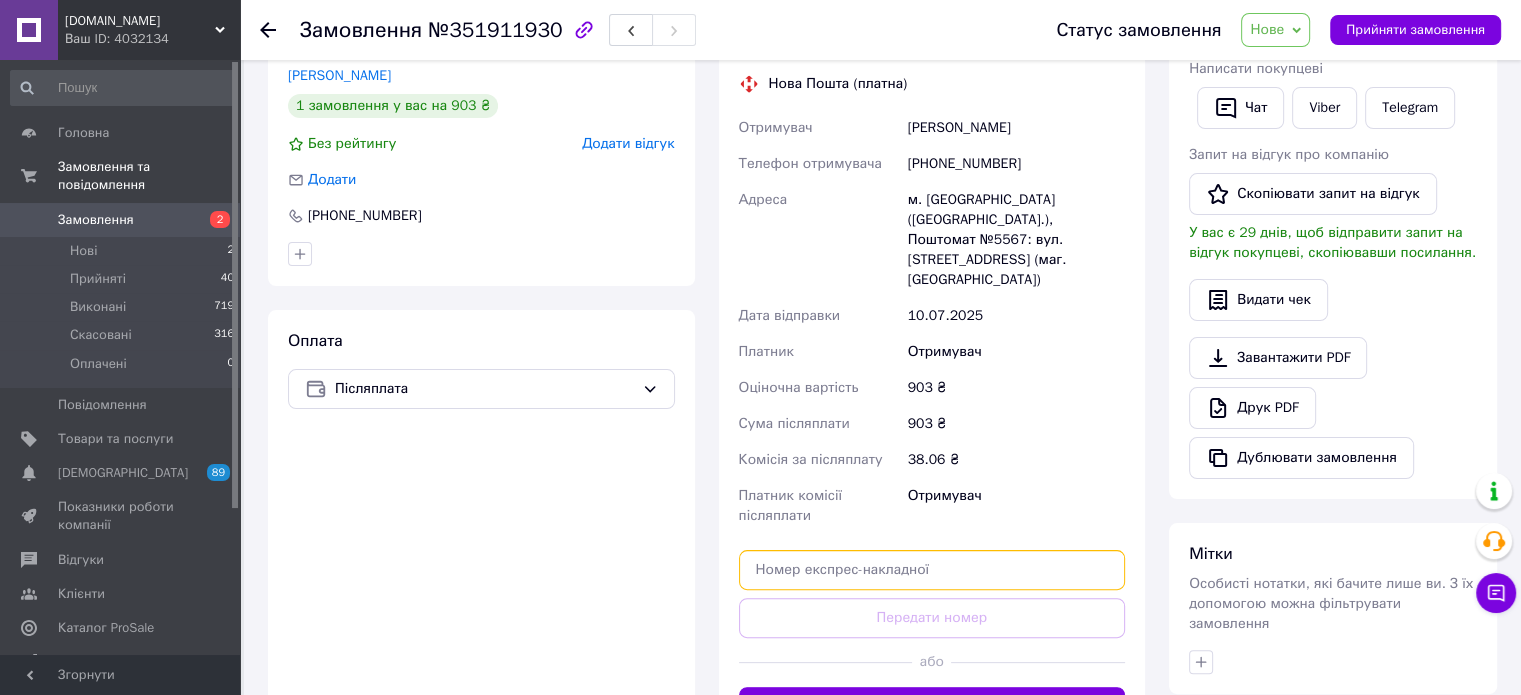 click at bounding box center [932, 570] 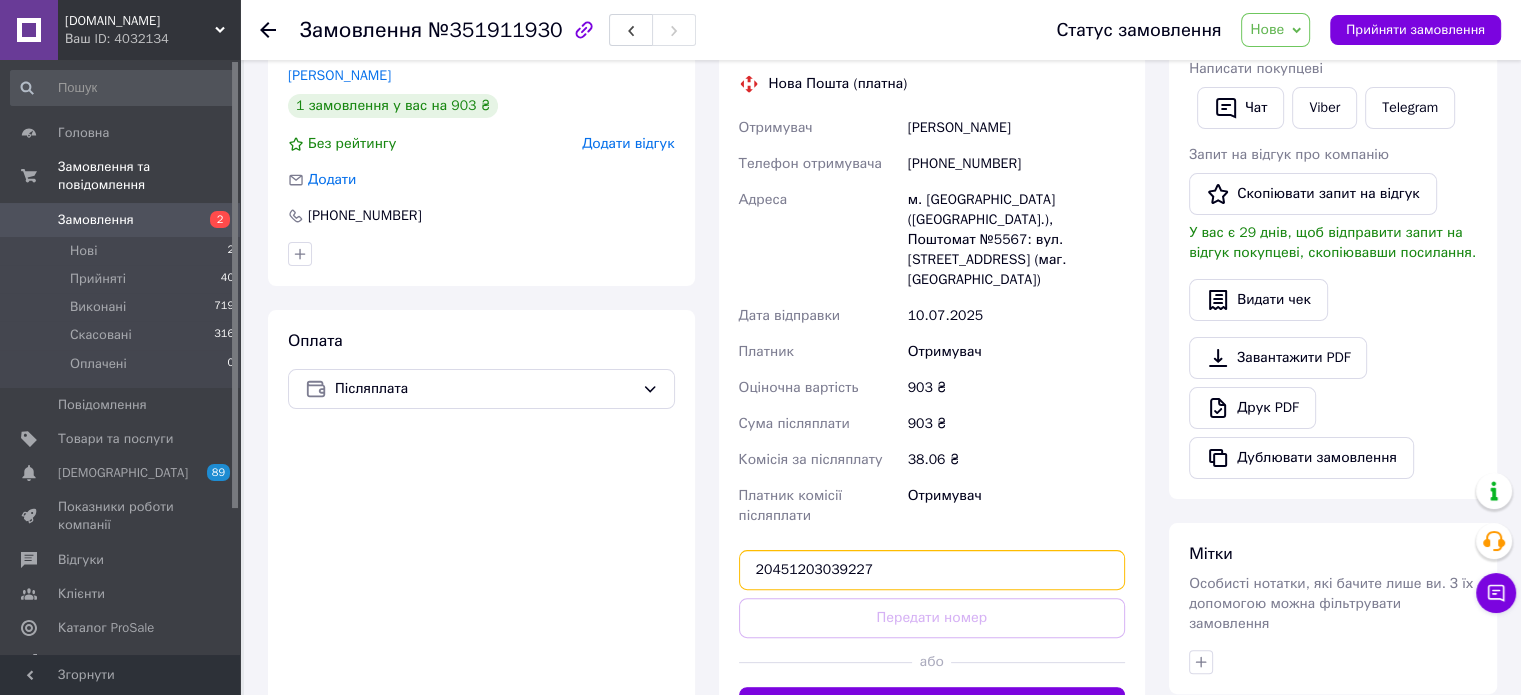 type on "20451203039227" 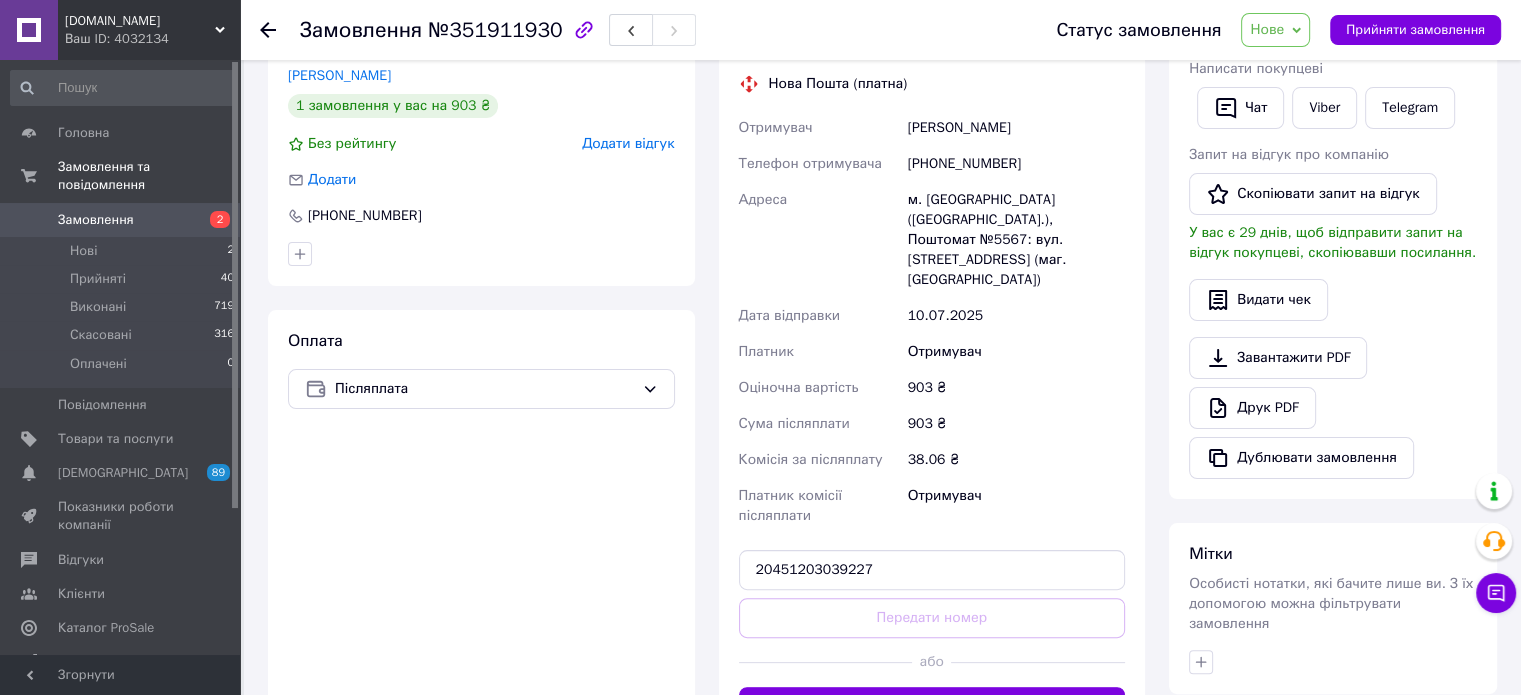 type 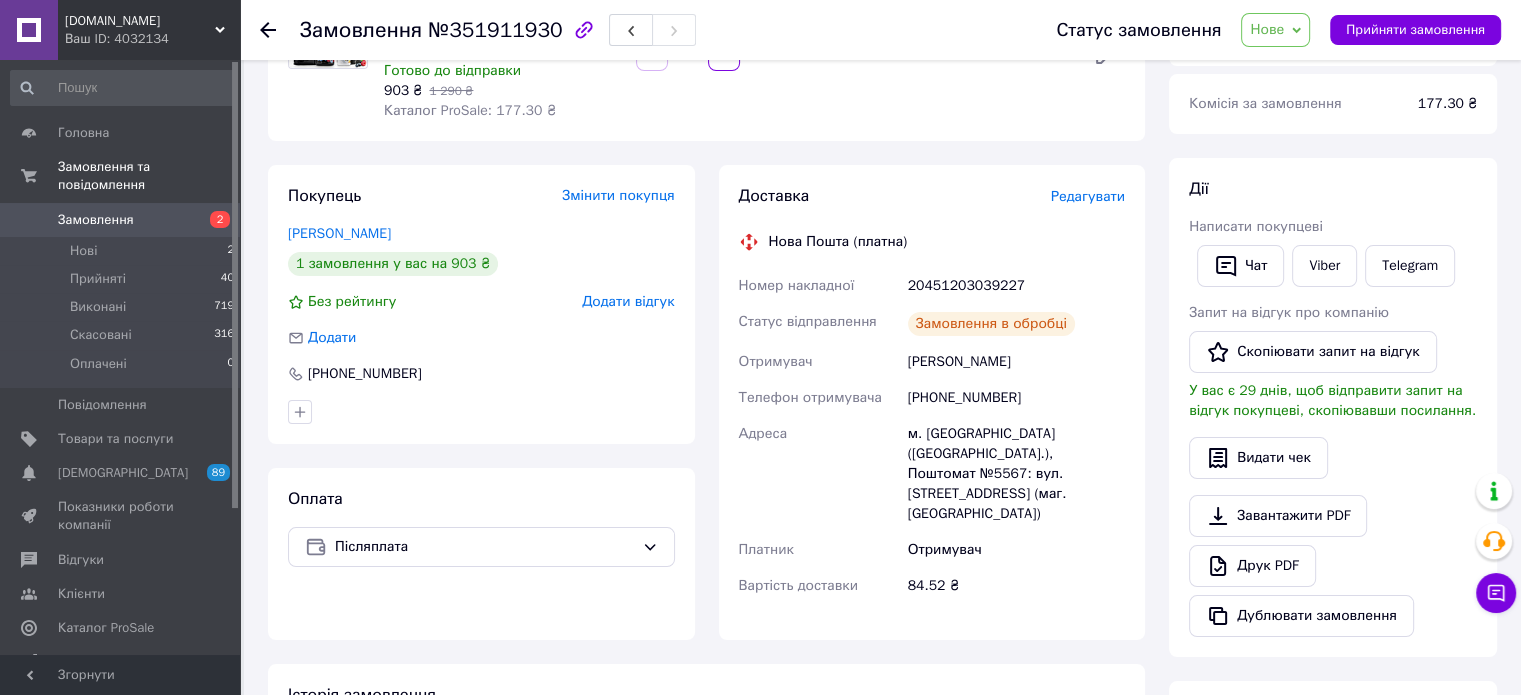 scroll, scrollTop: 200, scrollLeft: 0, axis: vertical 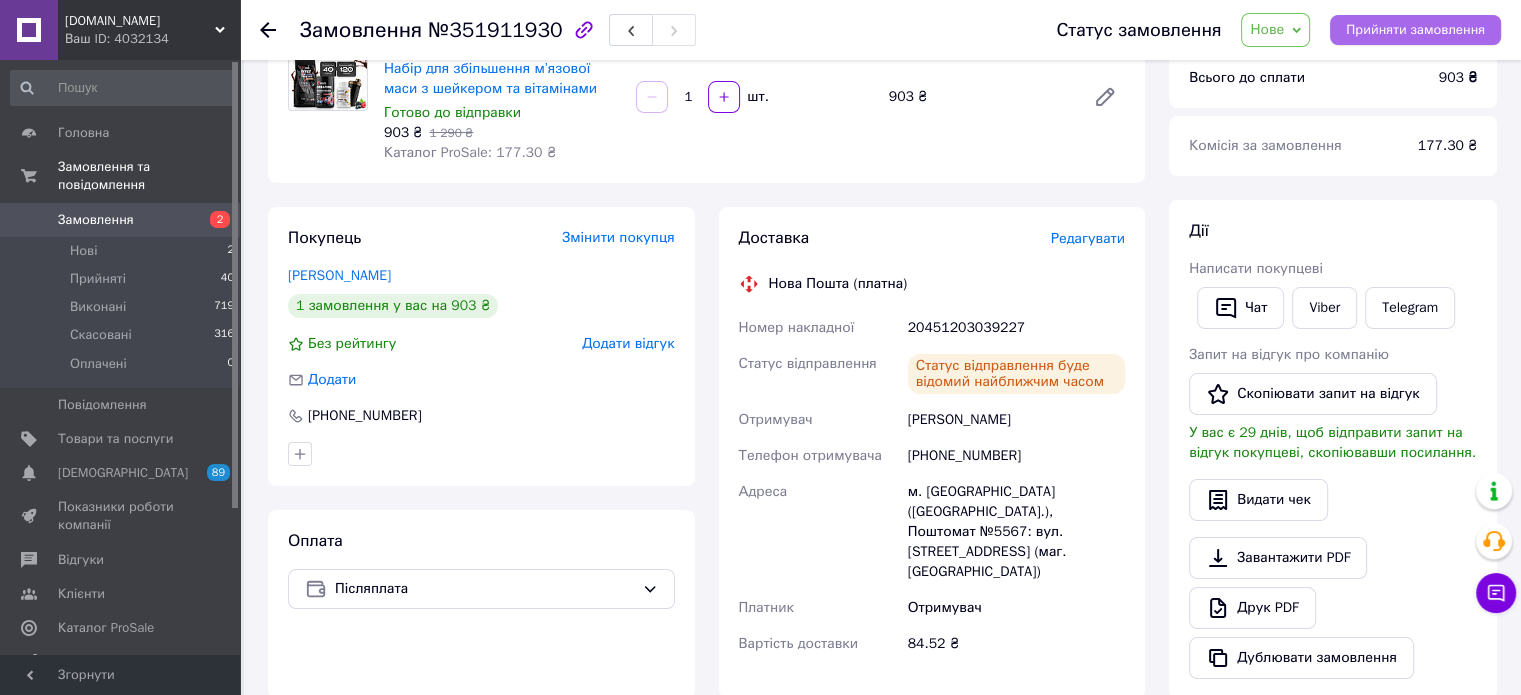 click on "Прийняти замовлення" at bounding box center [1415, 30] 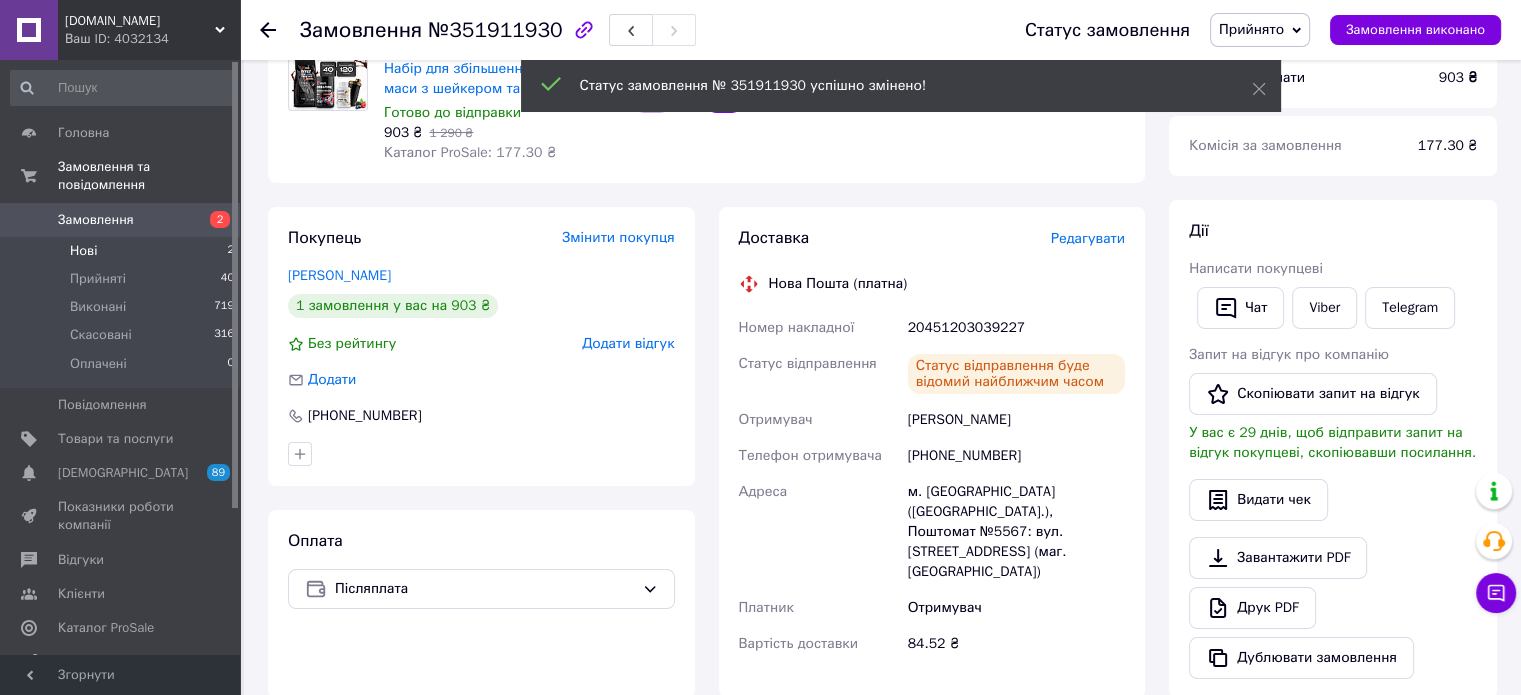 click on "Нові 2" at bounding box center [123, 251] 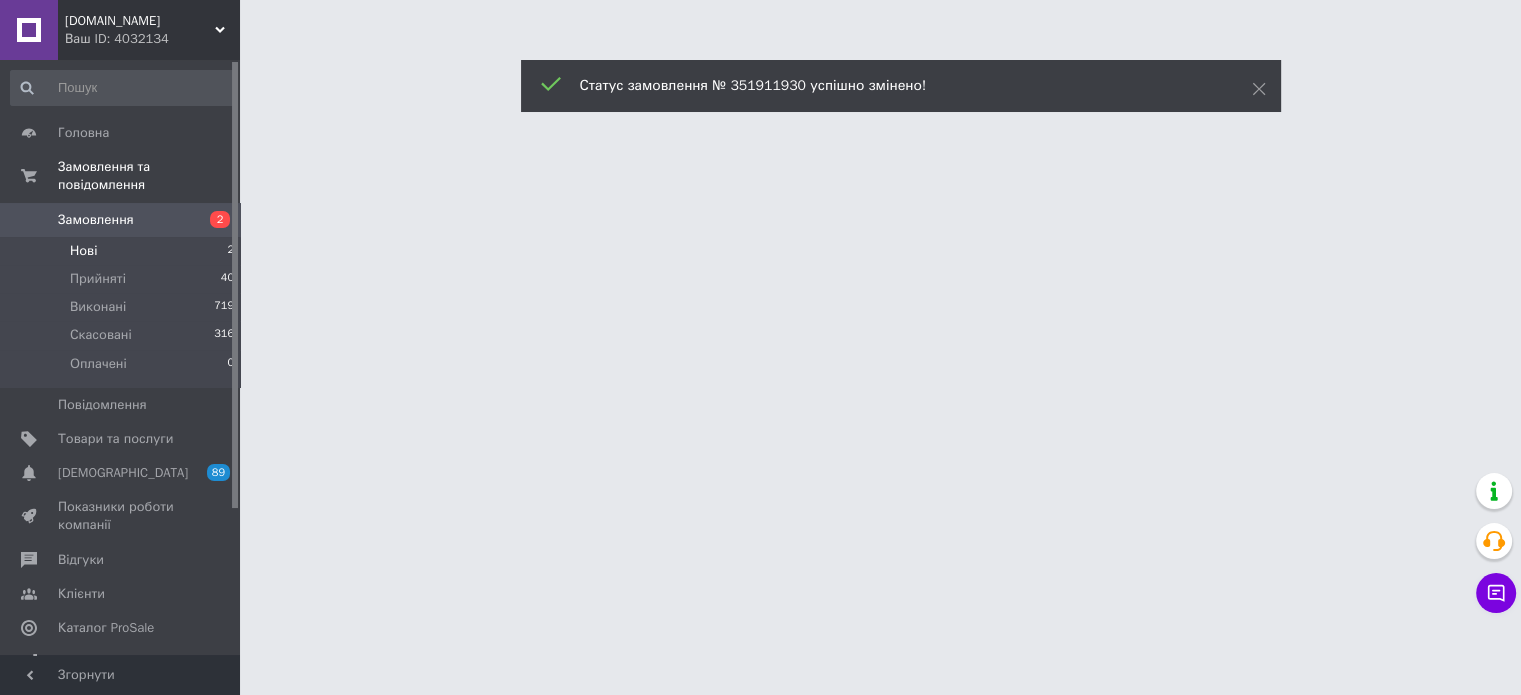 scroll, scrollTop: 0, scrollLeft: 0, axis: both 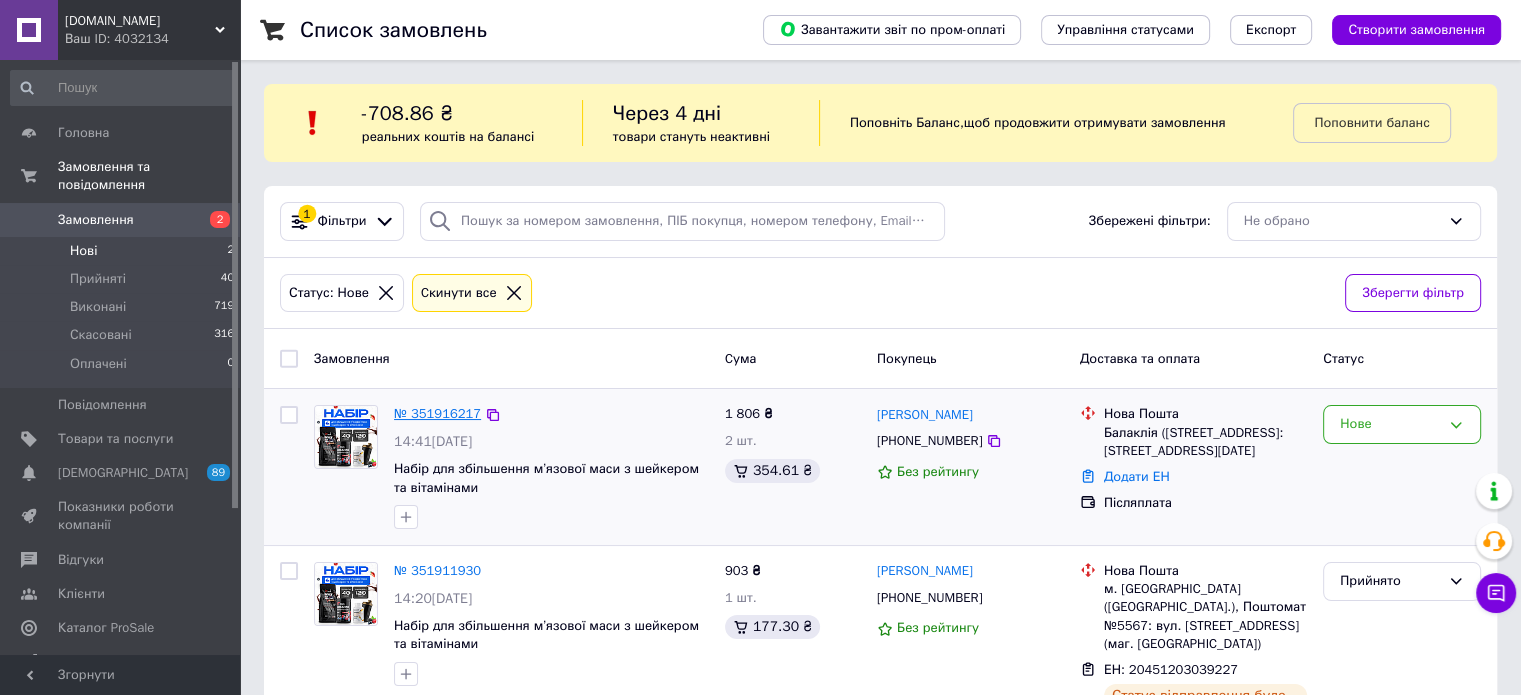 click on "№ 351916217" at bounding box center [437, 413] 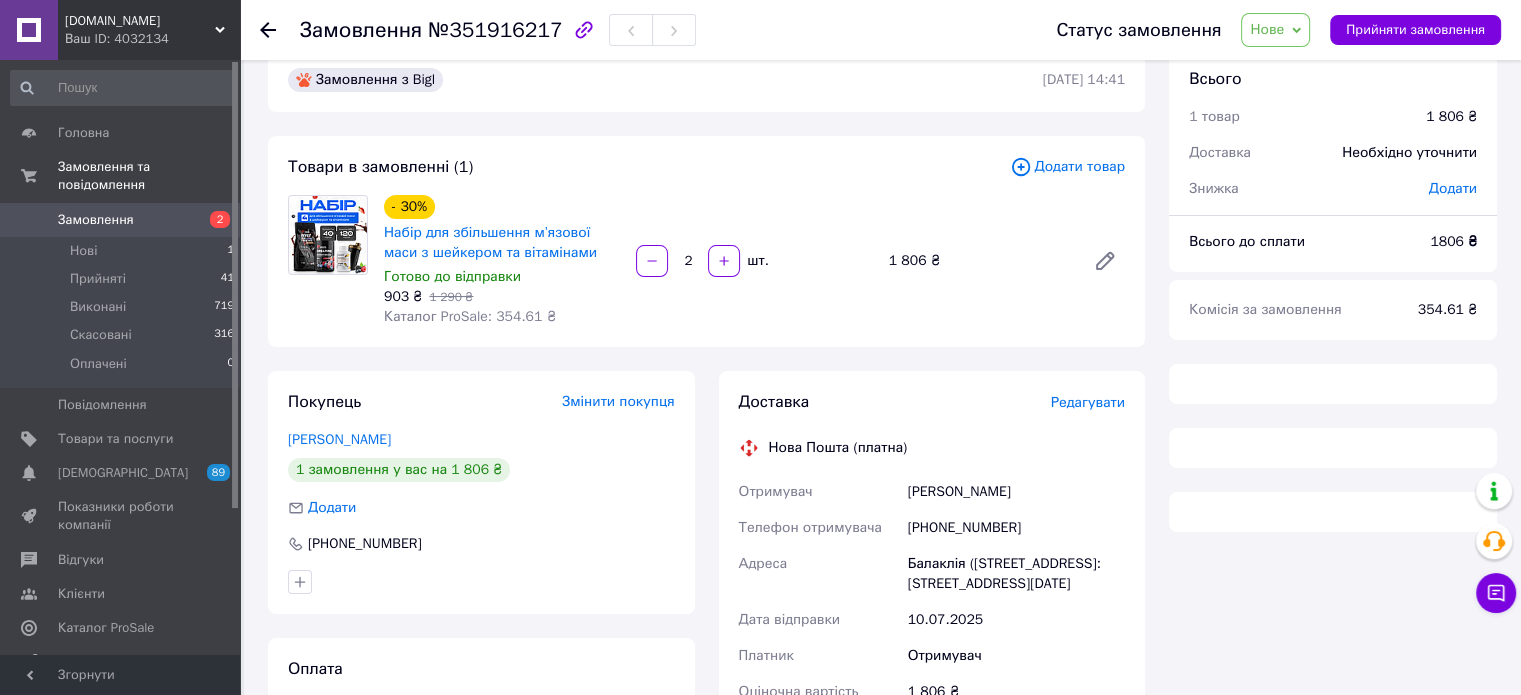 scroll, scrollTop: 100, scrollLeft: 0, axis: vertical 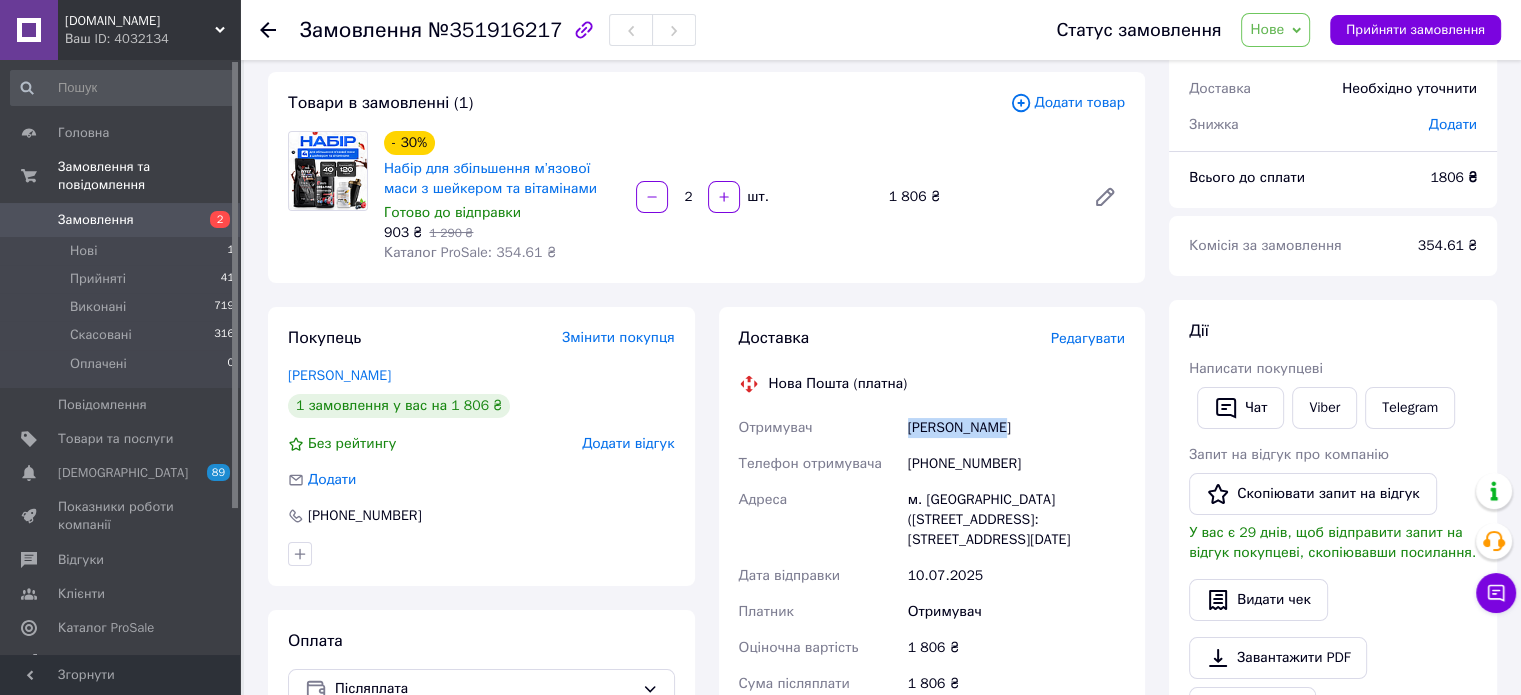 drag, startPoint x: 993, startPoint y: 434, endPoint x: 906, endPoint y: 434, distance: 87 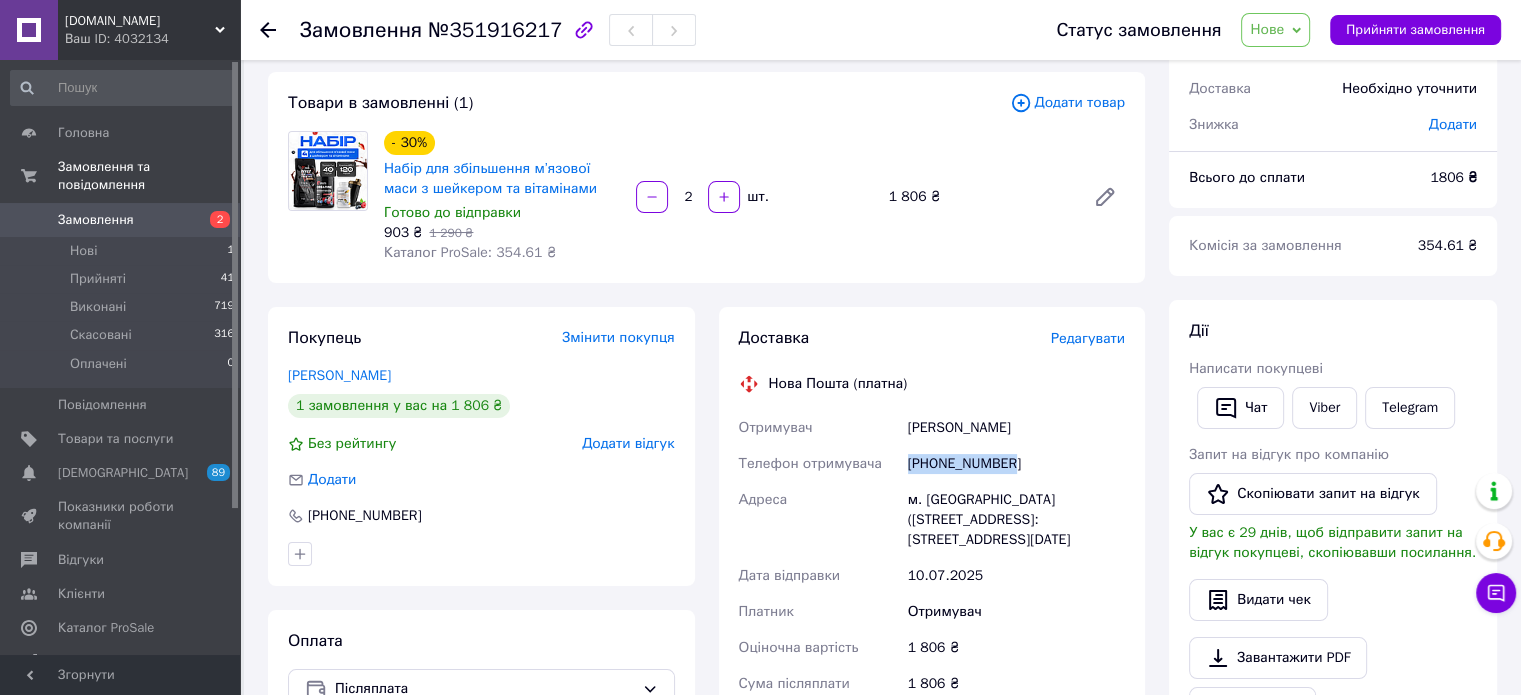 drag, startPoint x: 1005, startPoint y: 463, endPoint x: 907, endPoint y: 467, distance: 98.0816 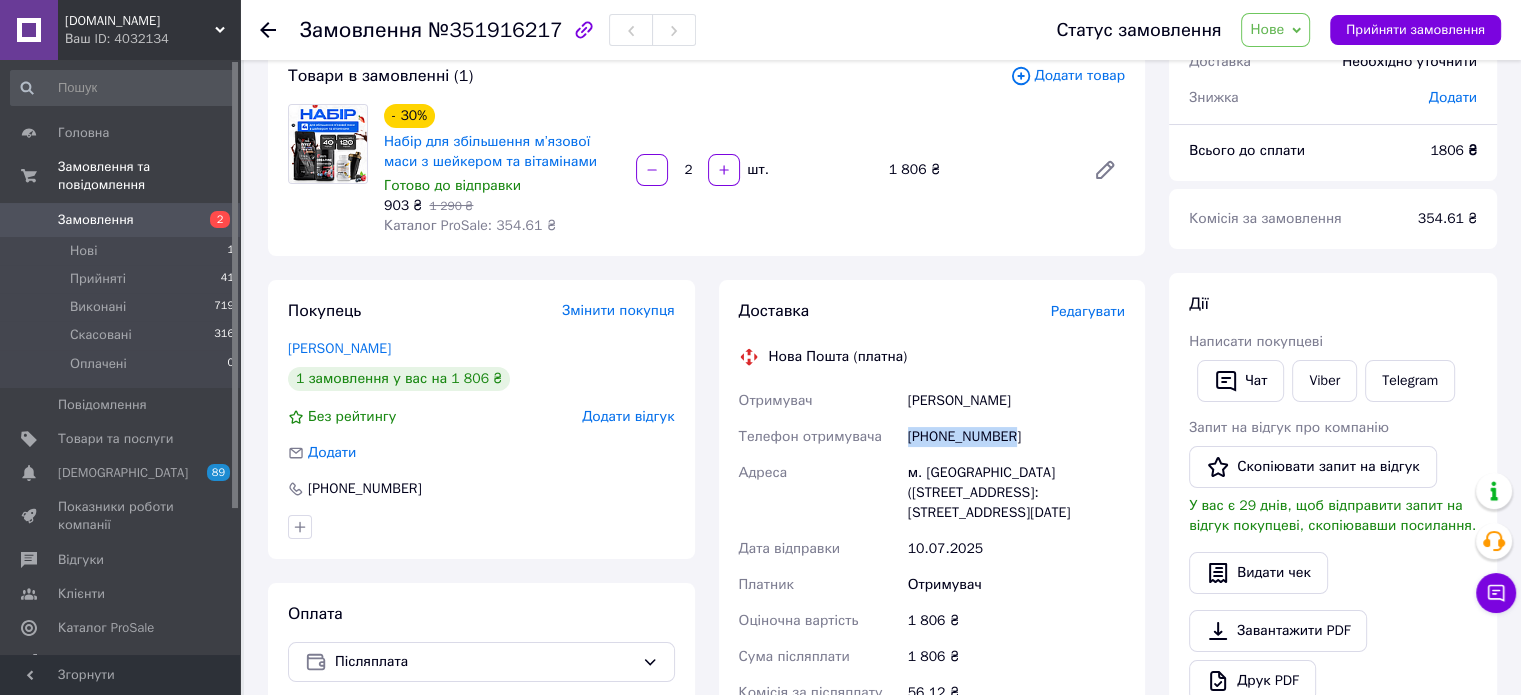 scroll, scrollTop: 300, scrollLeft: 0, axis: vertical 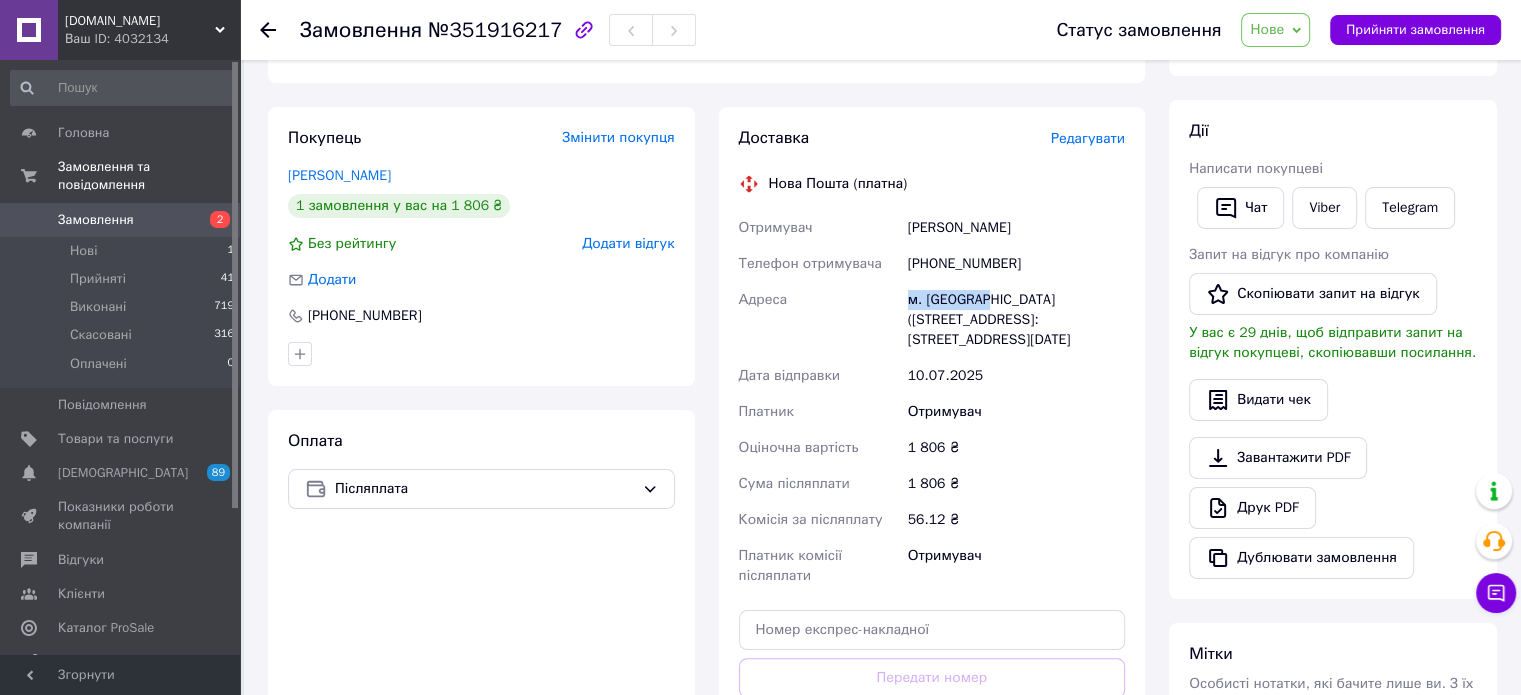 drag, startPoint x: 892, startPoint y: 302, endPoint x: 980, endPoint y: 301, distance: 88.005684 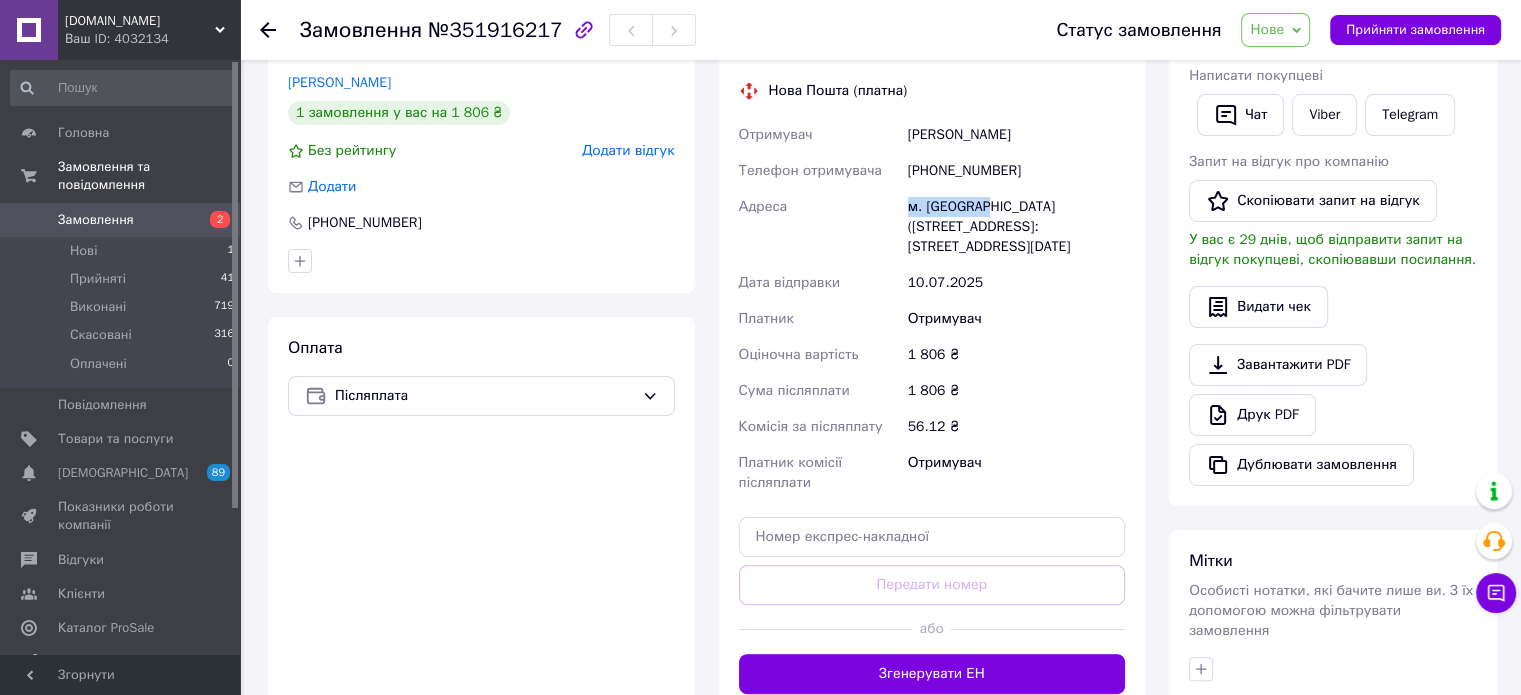 scroll, scrollTop: 400, scrollLeft: 0, axis: vertical 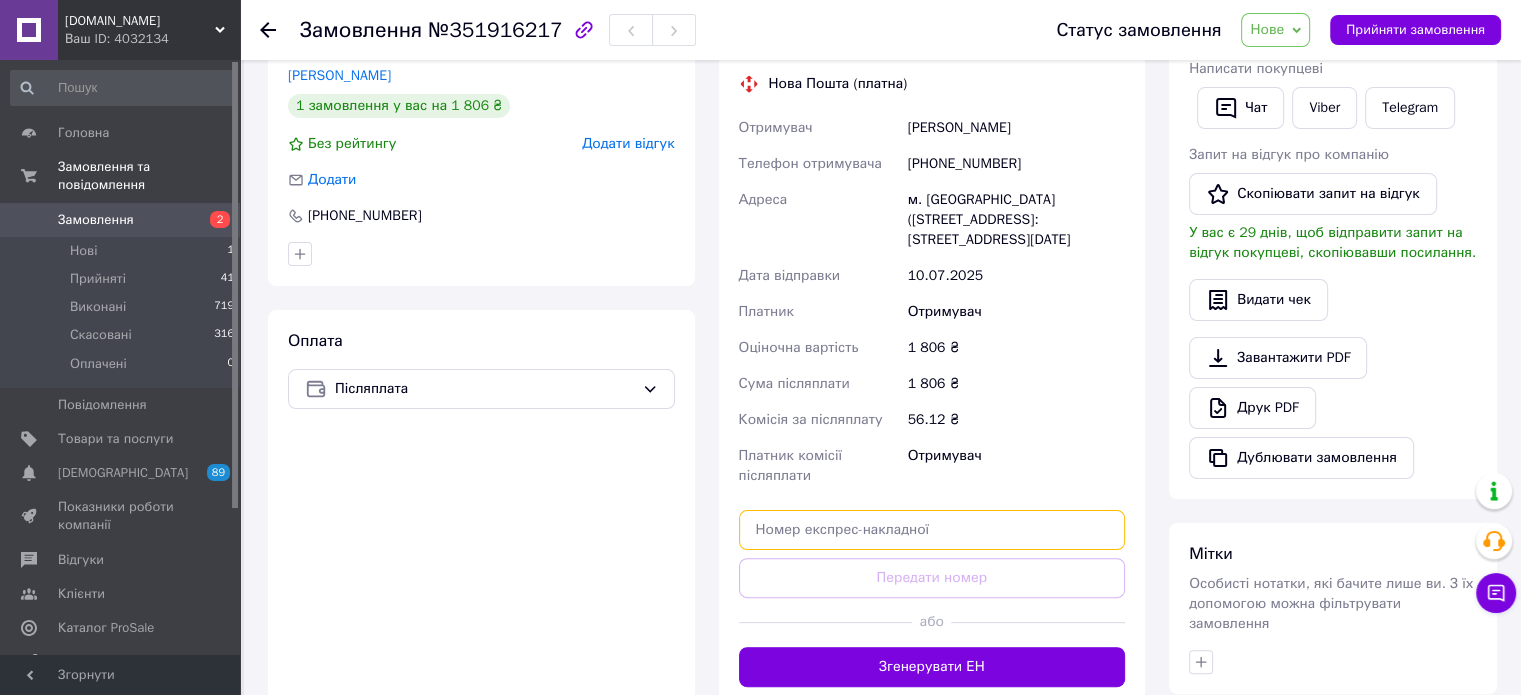click at bounding box center (932, 530) 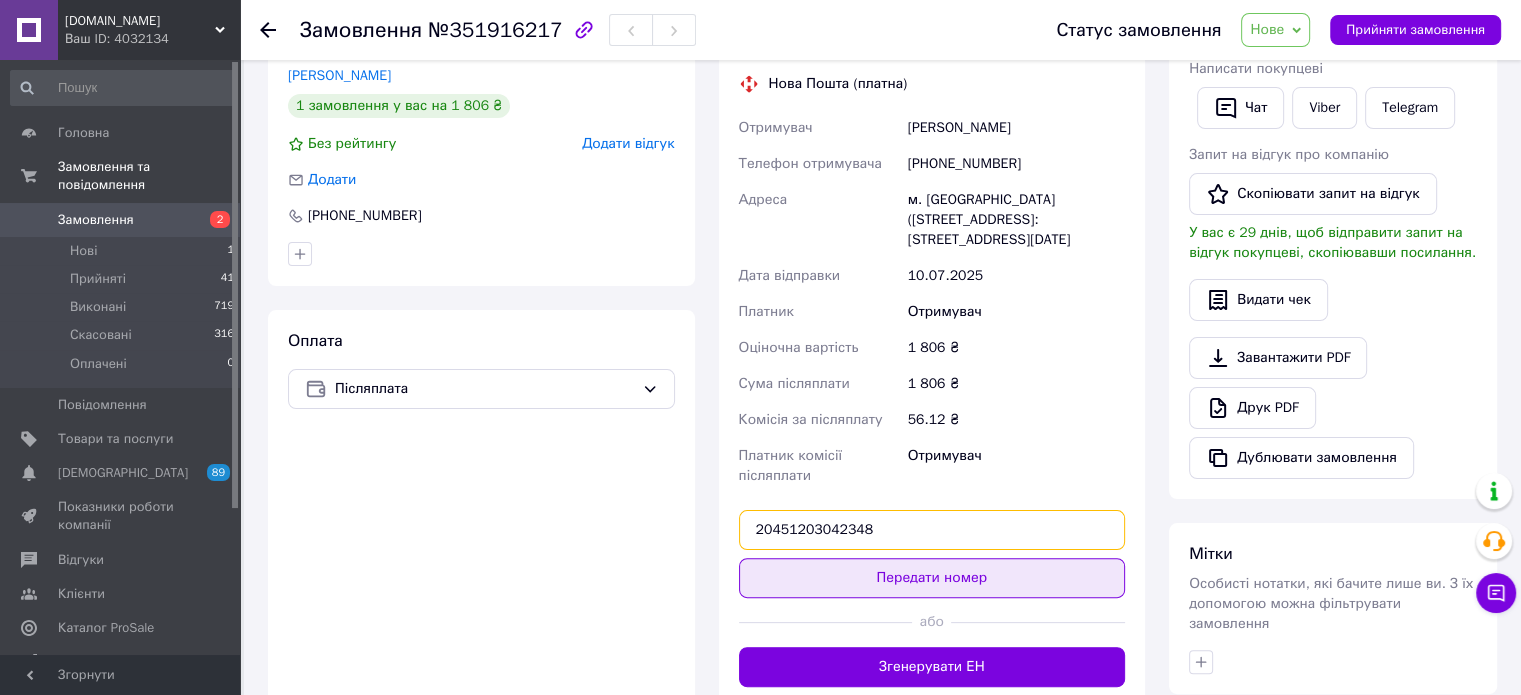 type on "20451203042348" 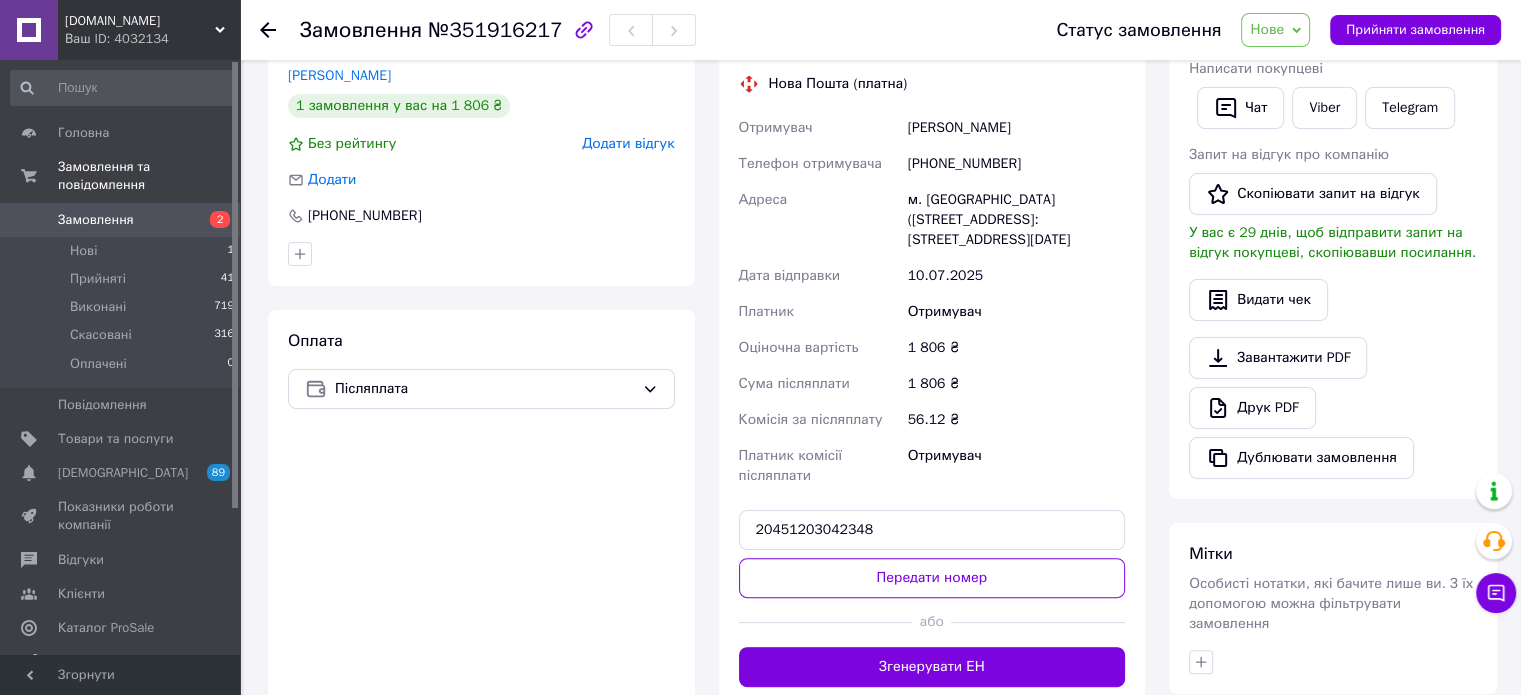 click on "Передати номер" at bounding box center (932, 578) 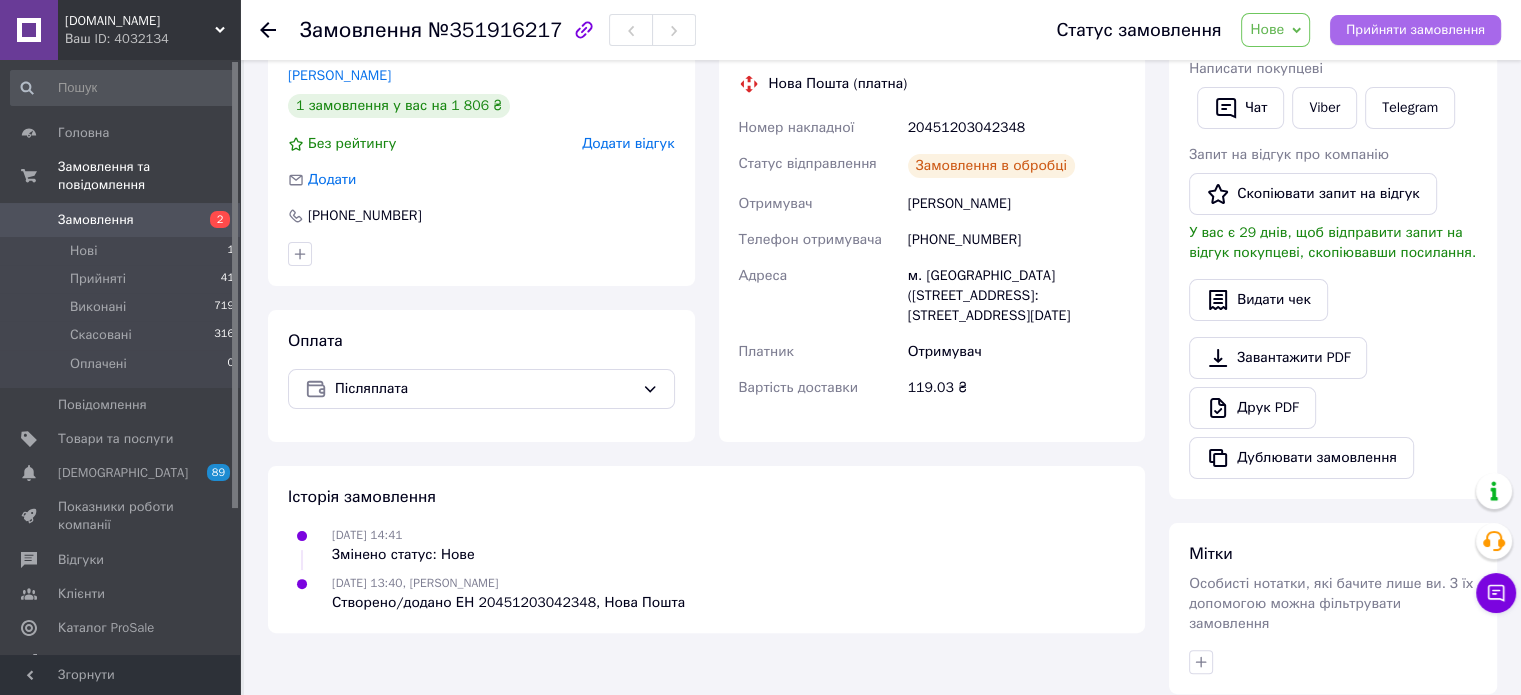 click on "Прийняти замовлення" at bounding box center (1415, 30) 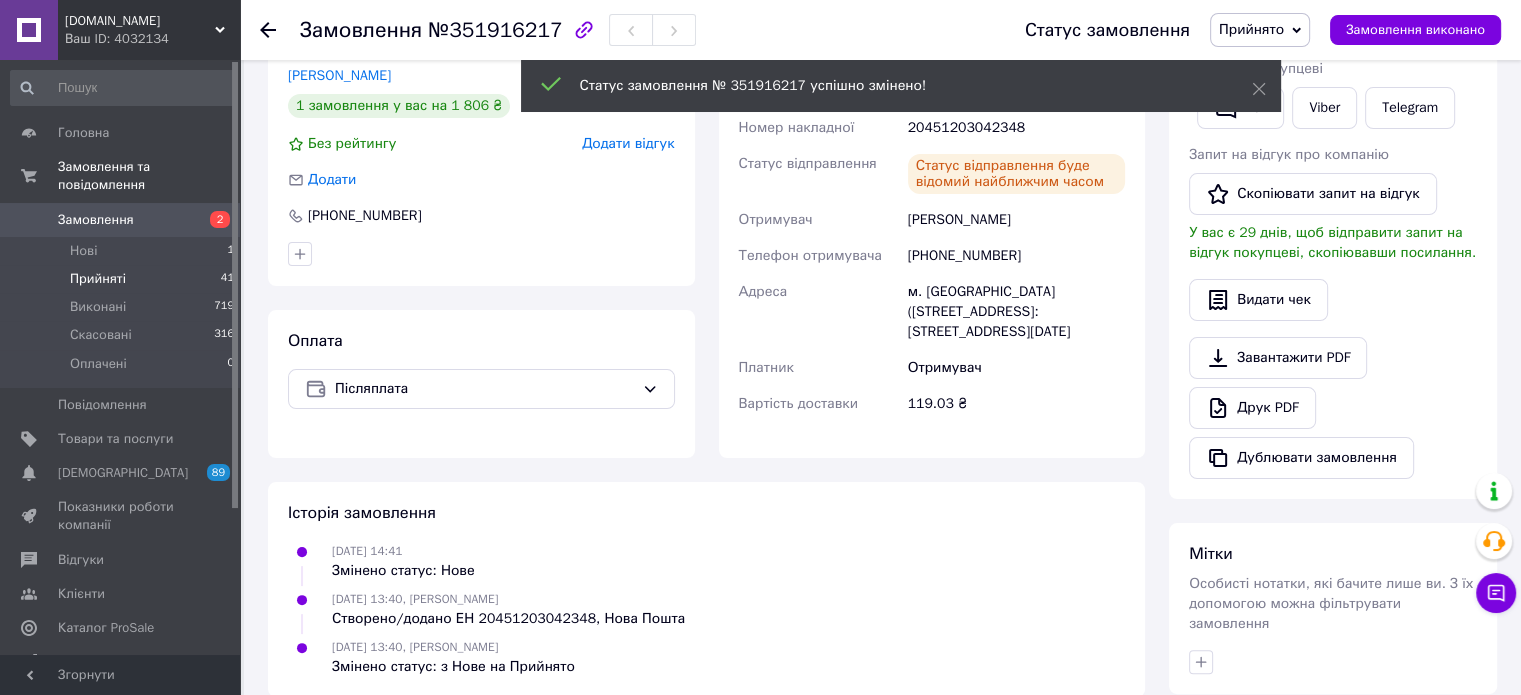 click on "Прийняті" at bounding box center (98, 279) 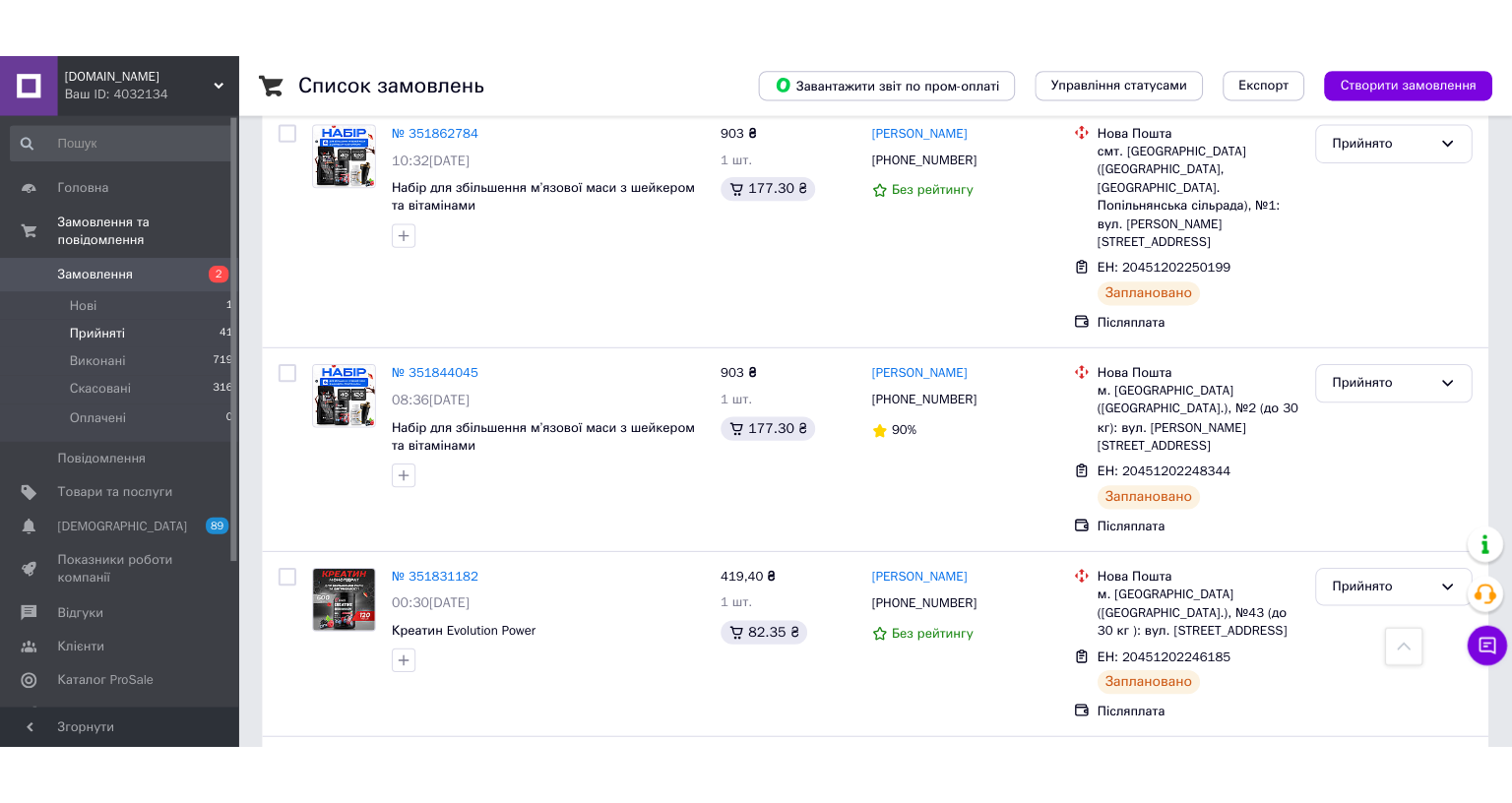 scroll, scrollTop: 1082, scrollLeft: 0, axis: vertical 